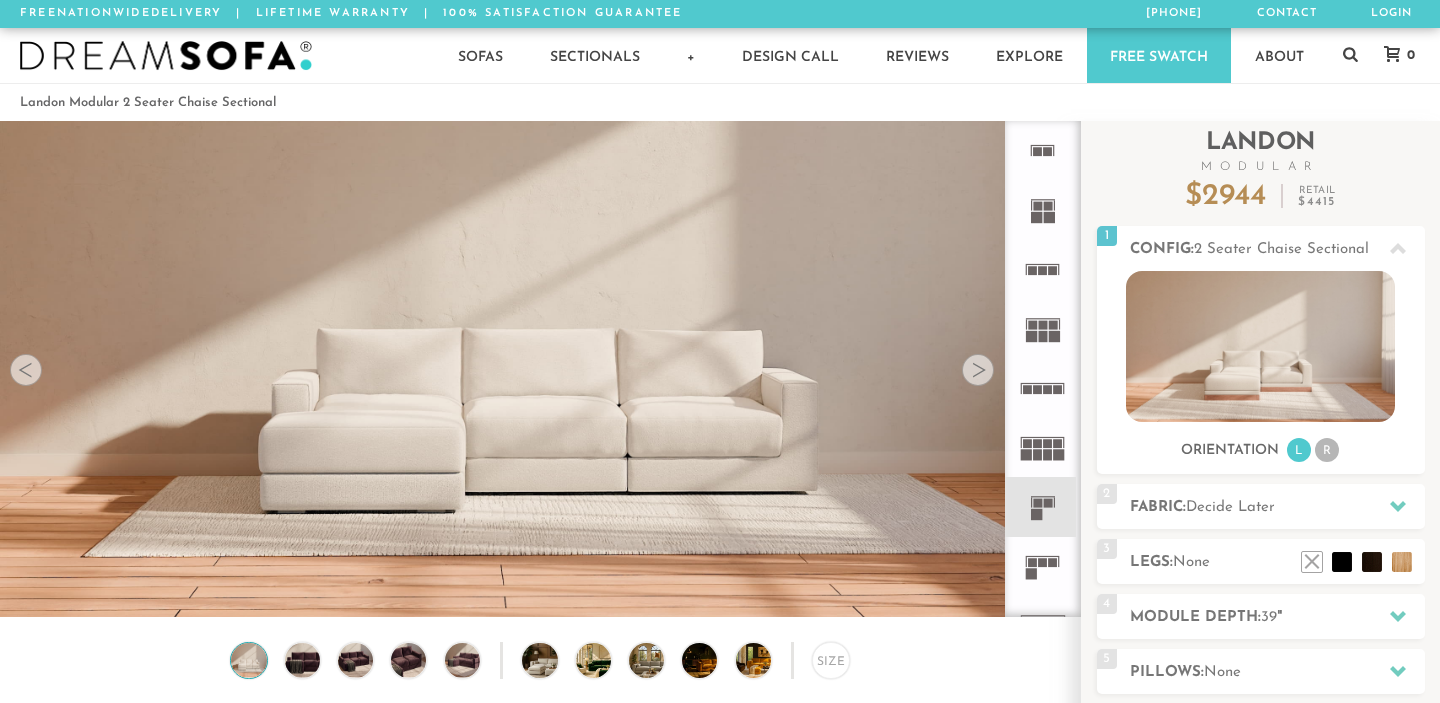 scroll, scrollTop: 0, scrollLeft: 0, axis: both 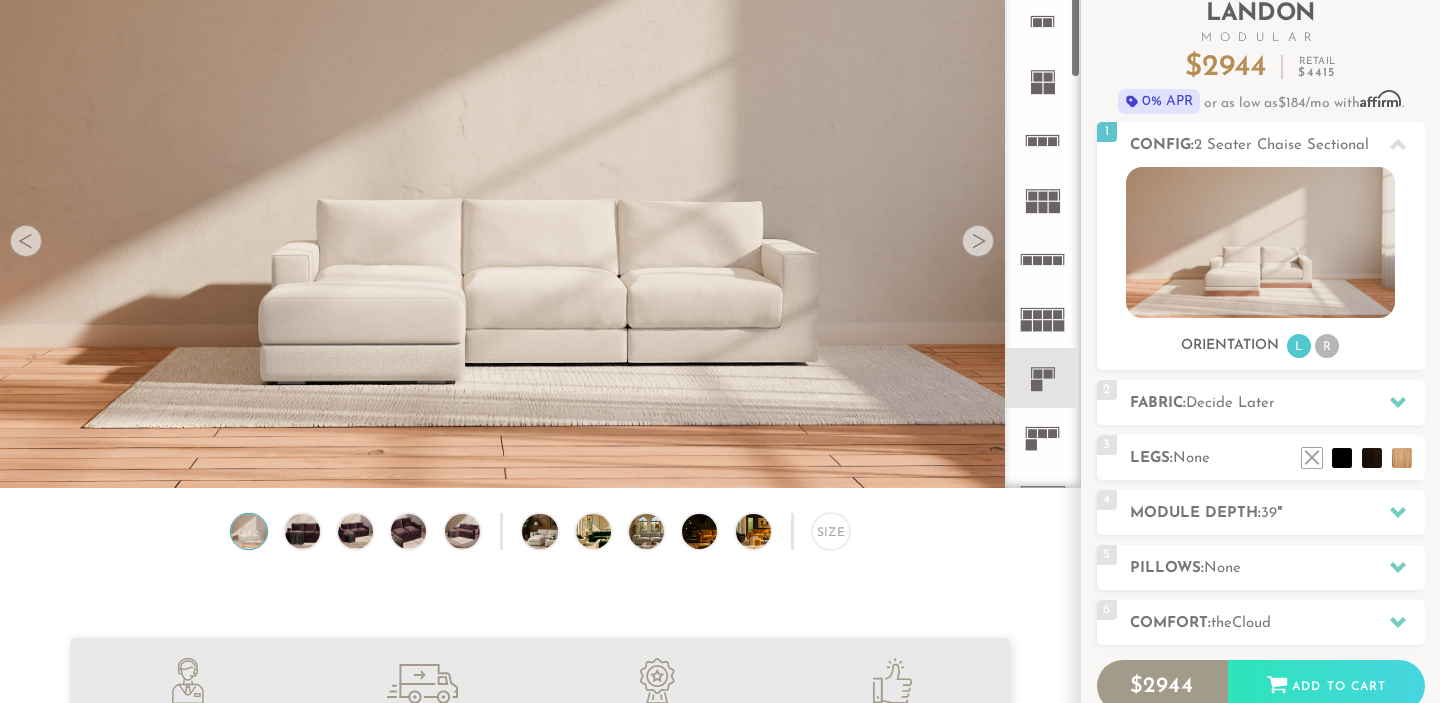 click 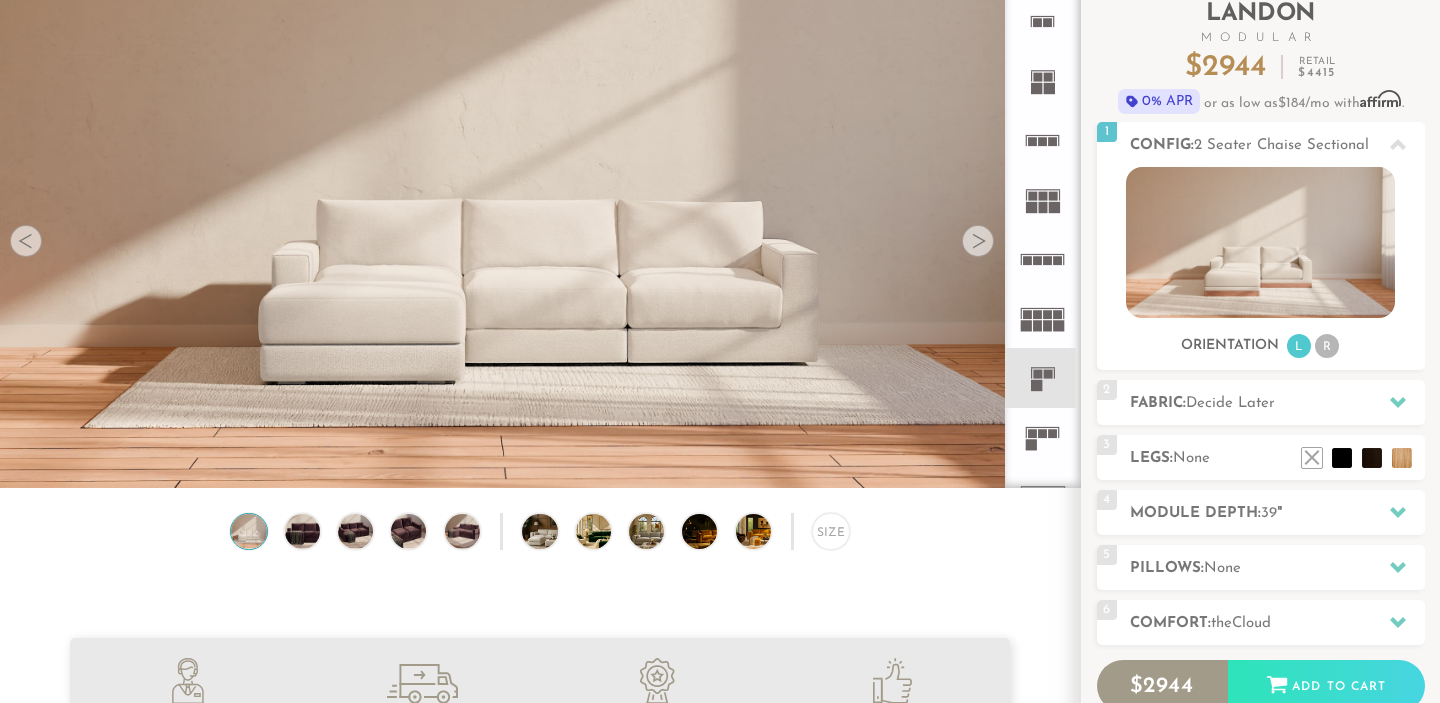 click at bounding box center [978, 241] 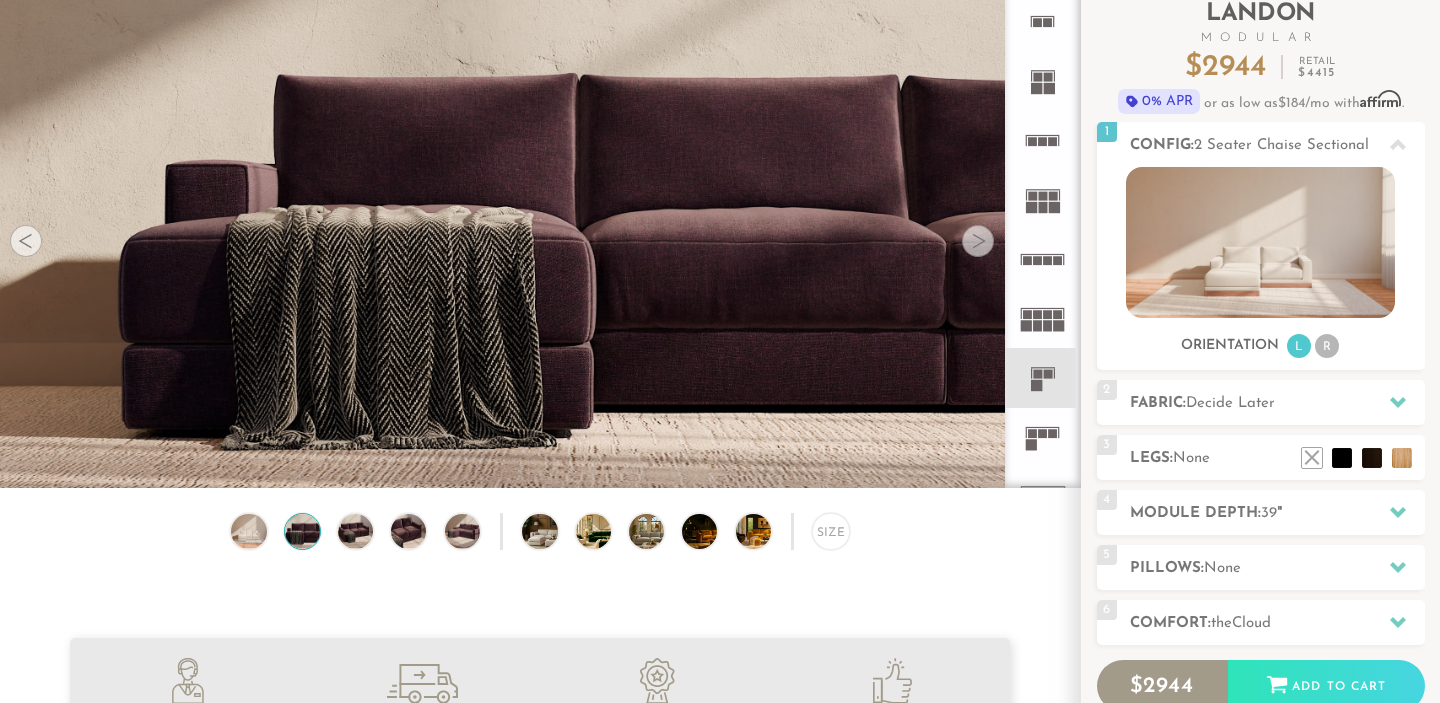 click at bounding box center [978, 241] 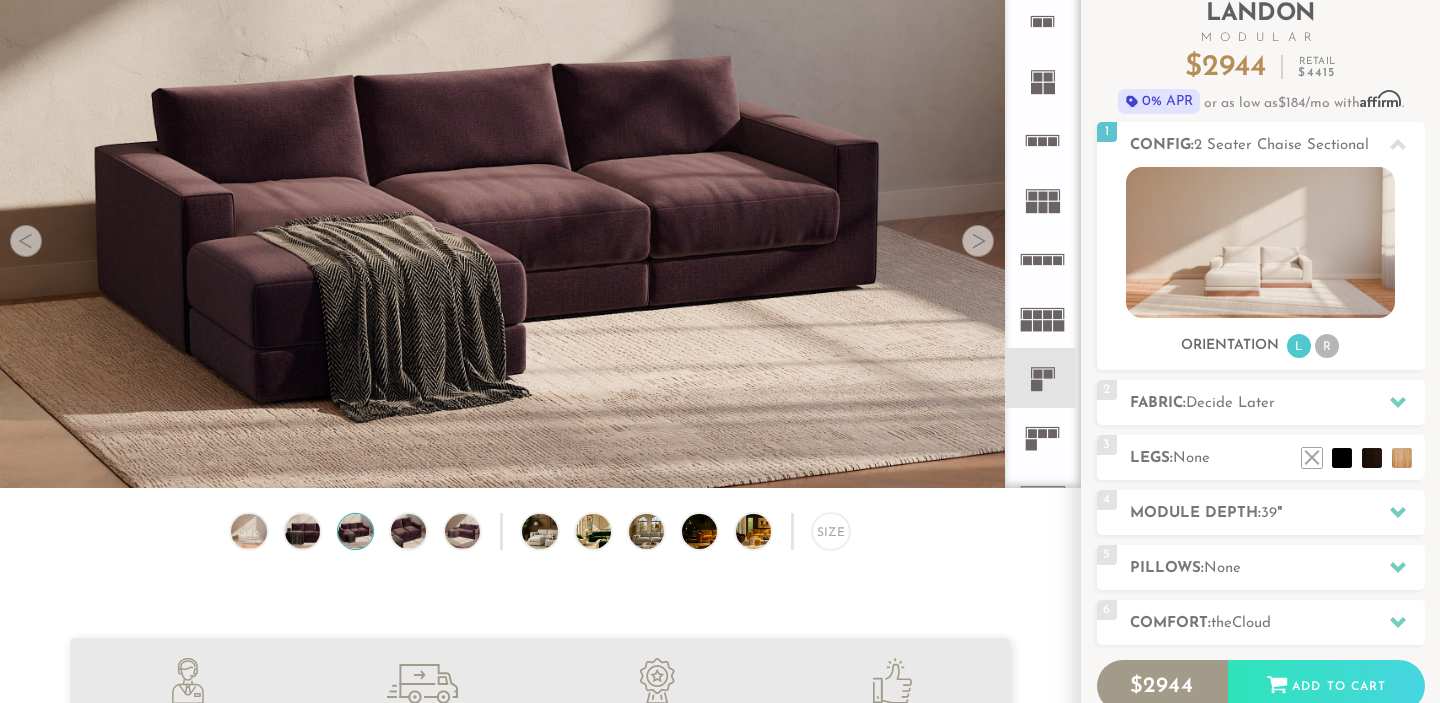 click at bounding box center (978, 241) 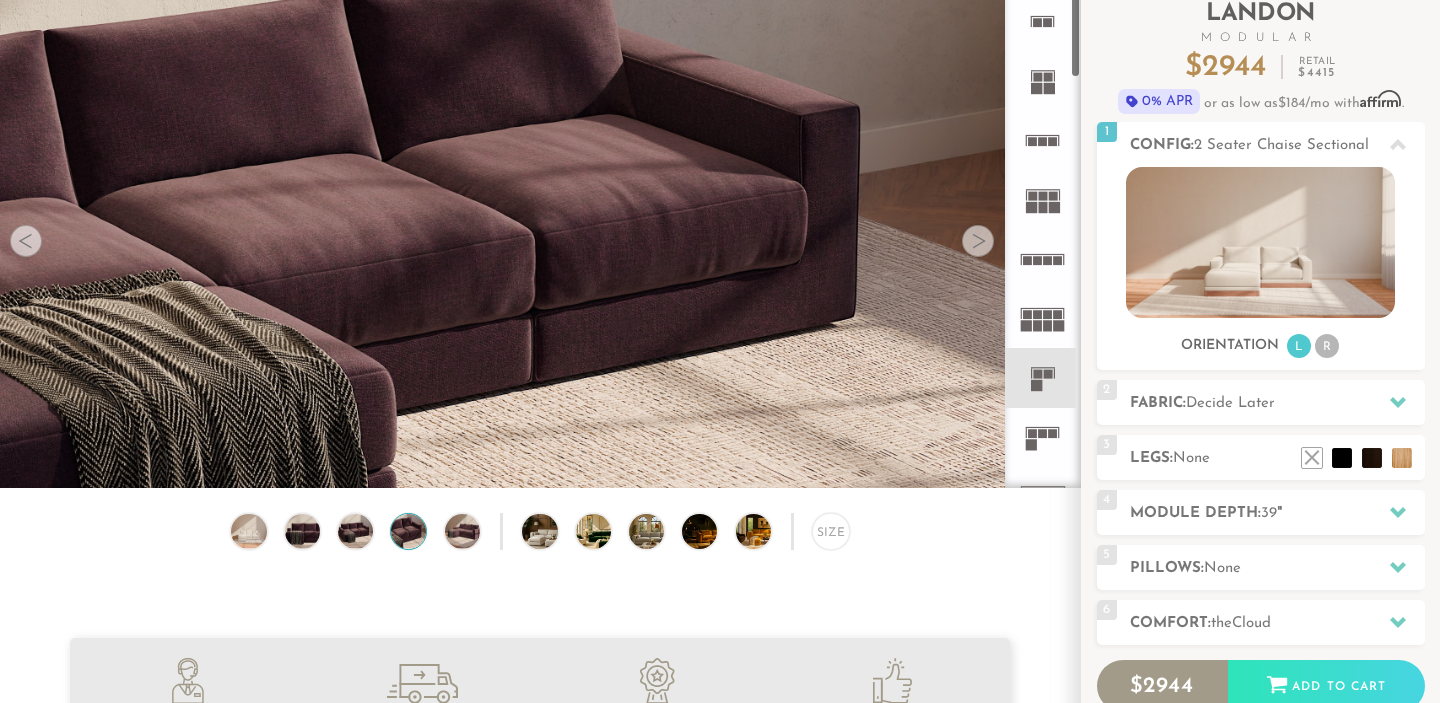 click at bounding box center [978, 241] 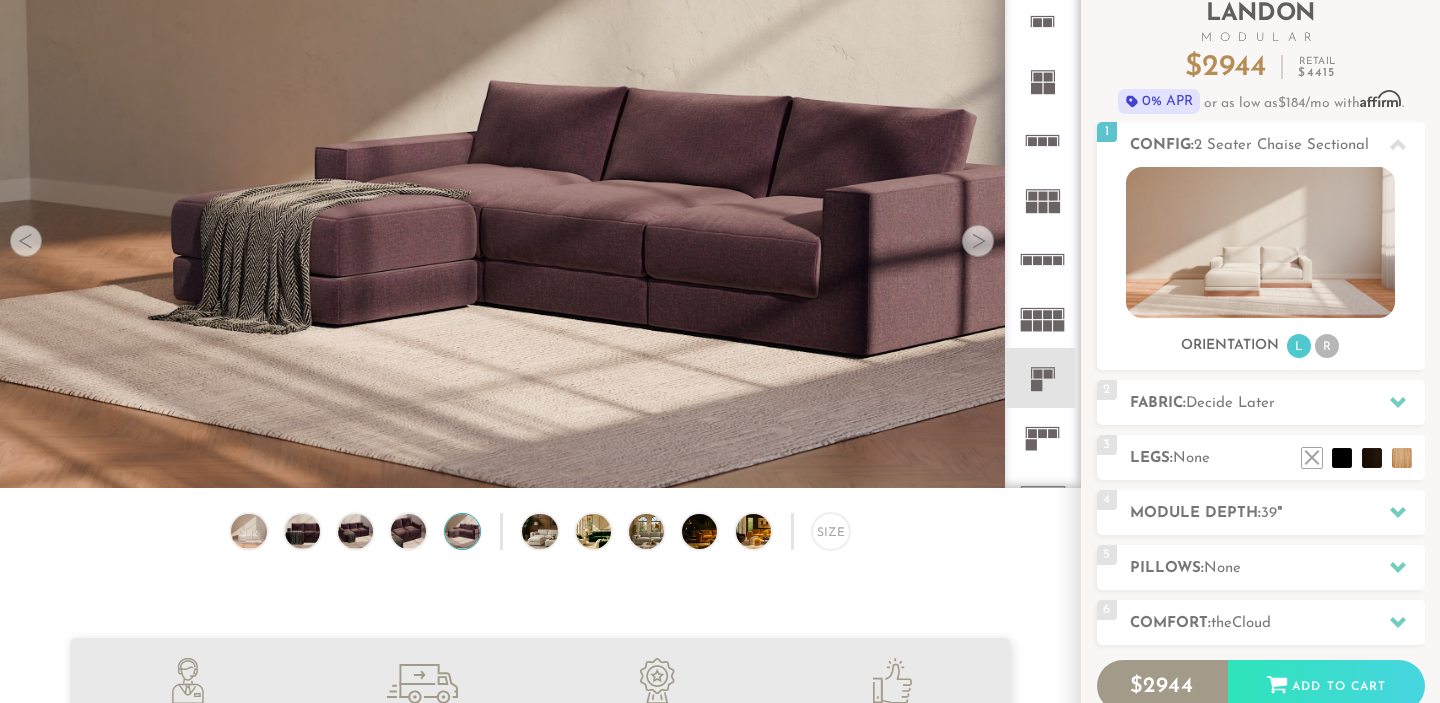 click at bounding box center (978, 241) 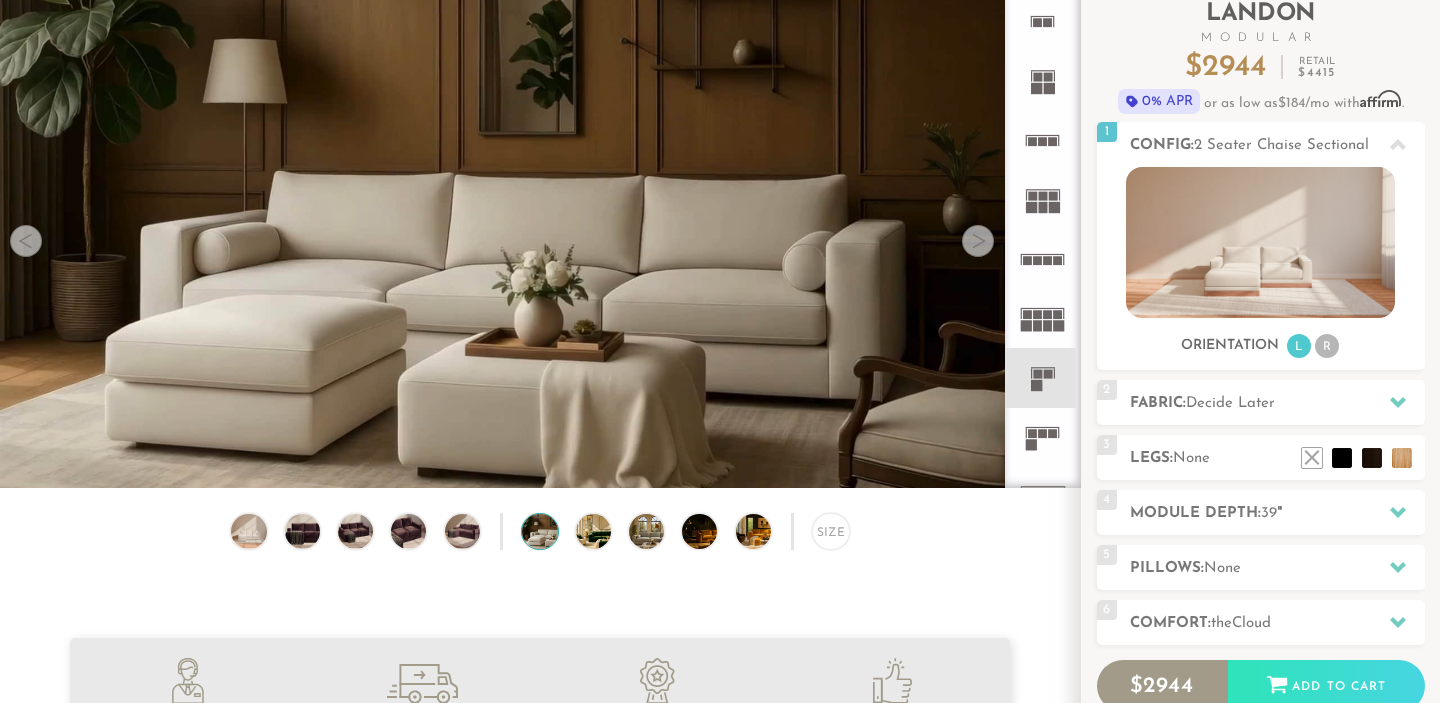 click at bounding box center [978, 241] 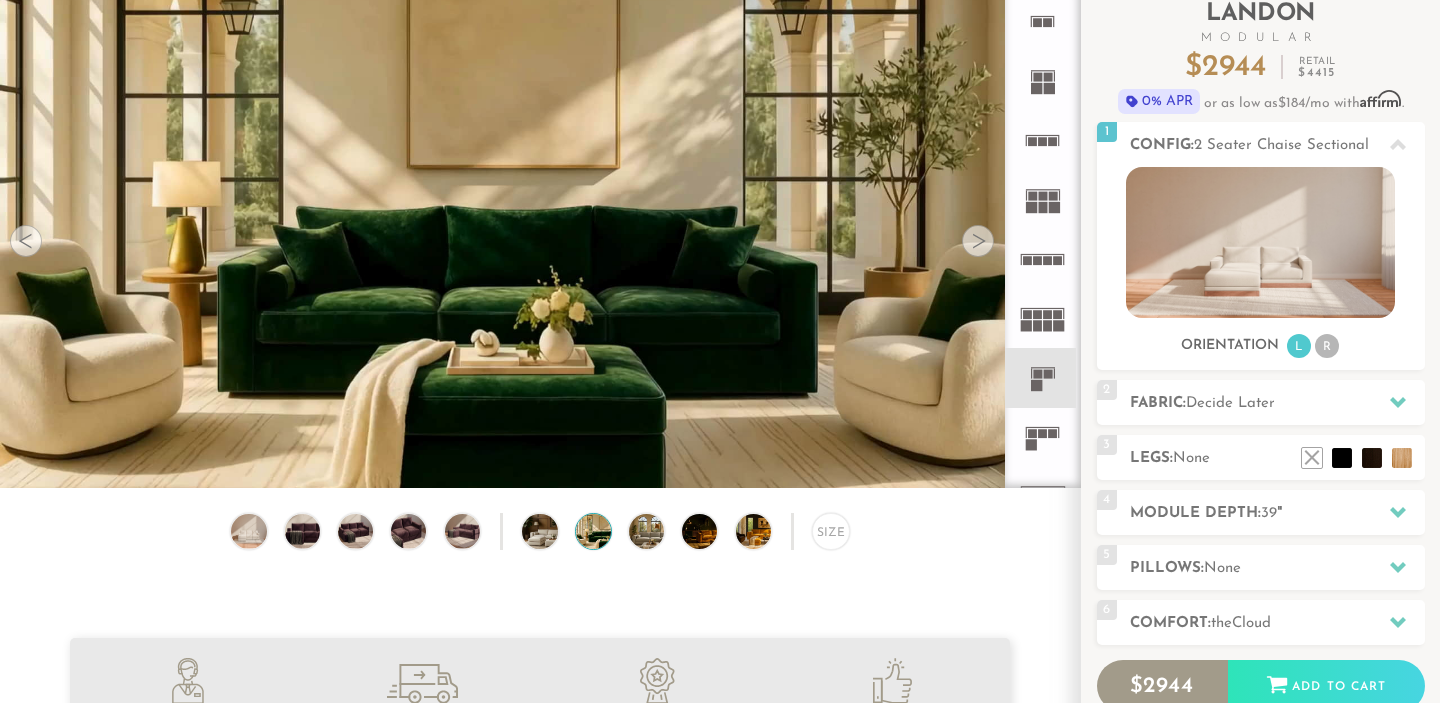 click at bounding box center [978, 241] 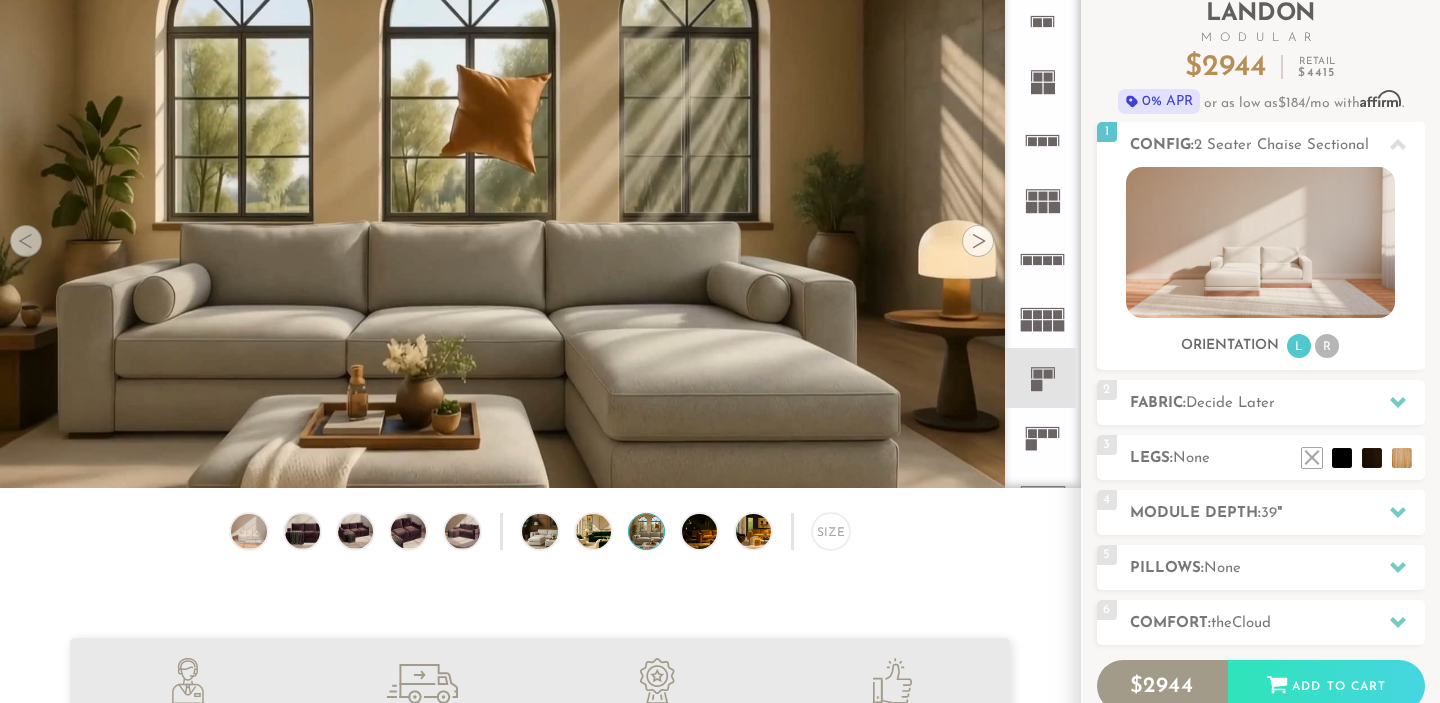click at bounding box center [978, 241] 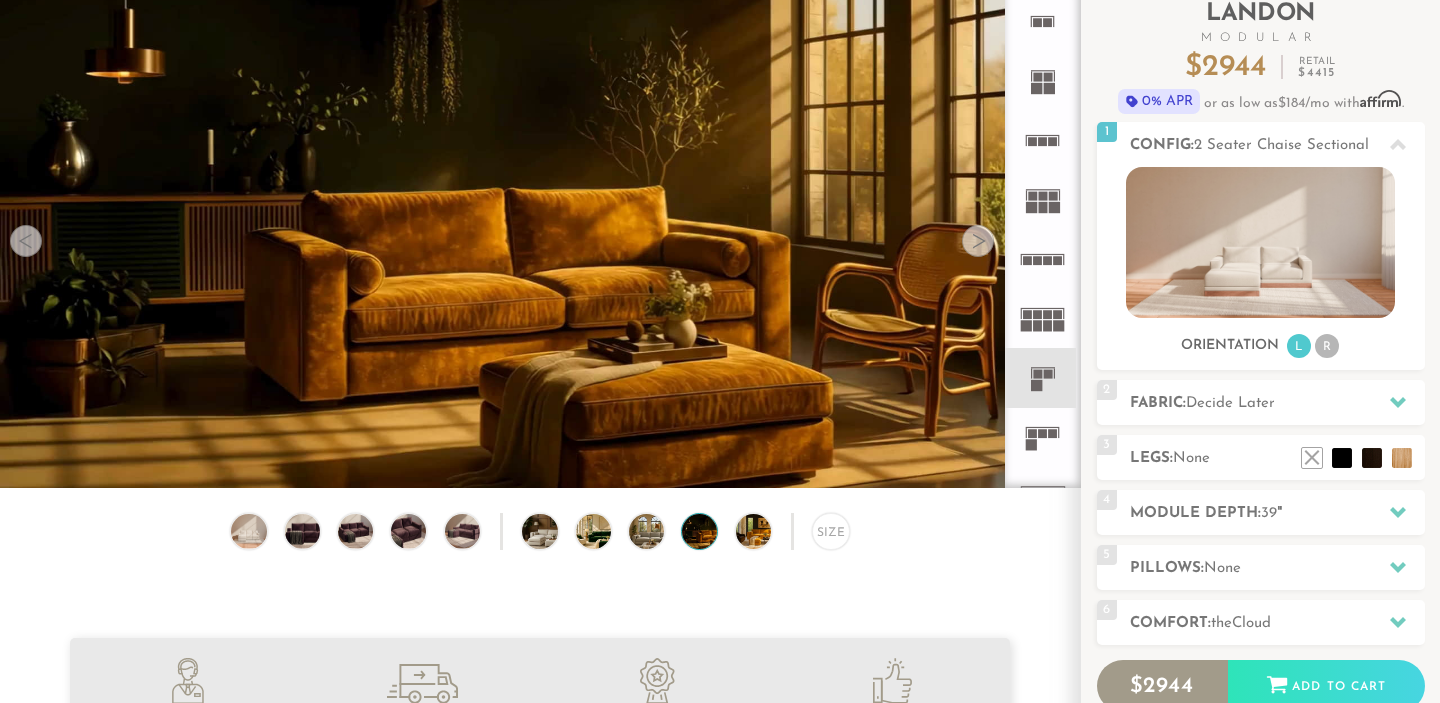 click at bounding box center (978, 241) 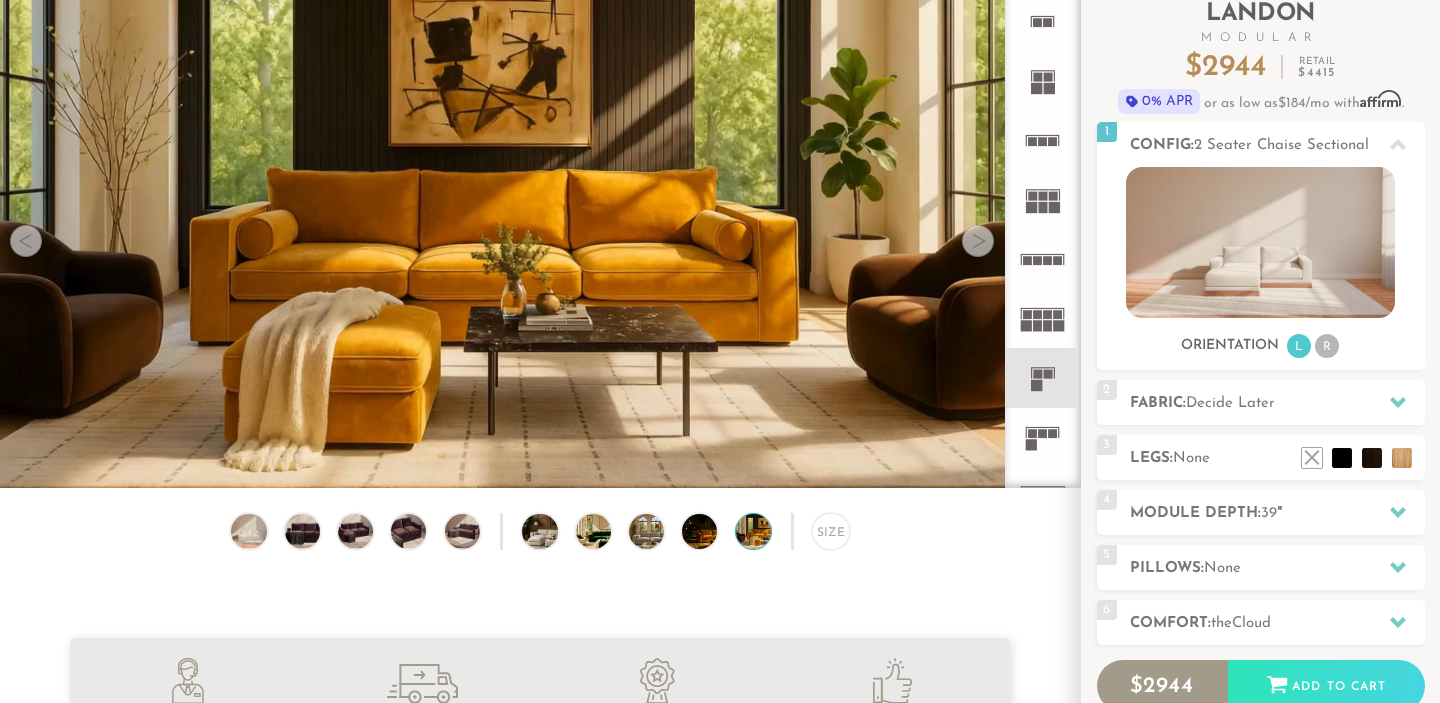 click at bounding box center (978, 241) 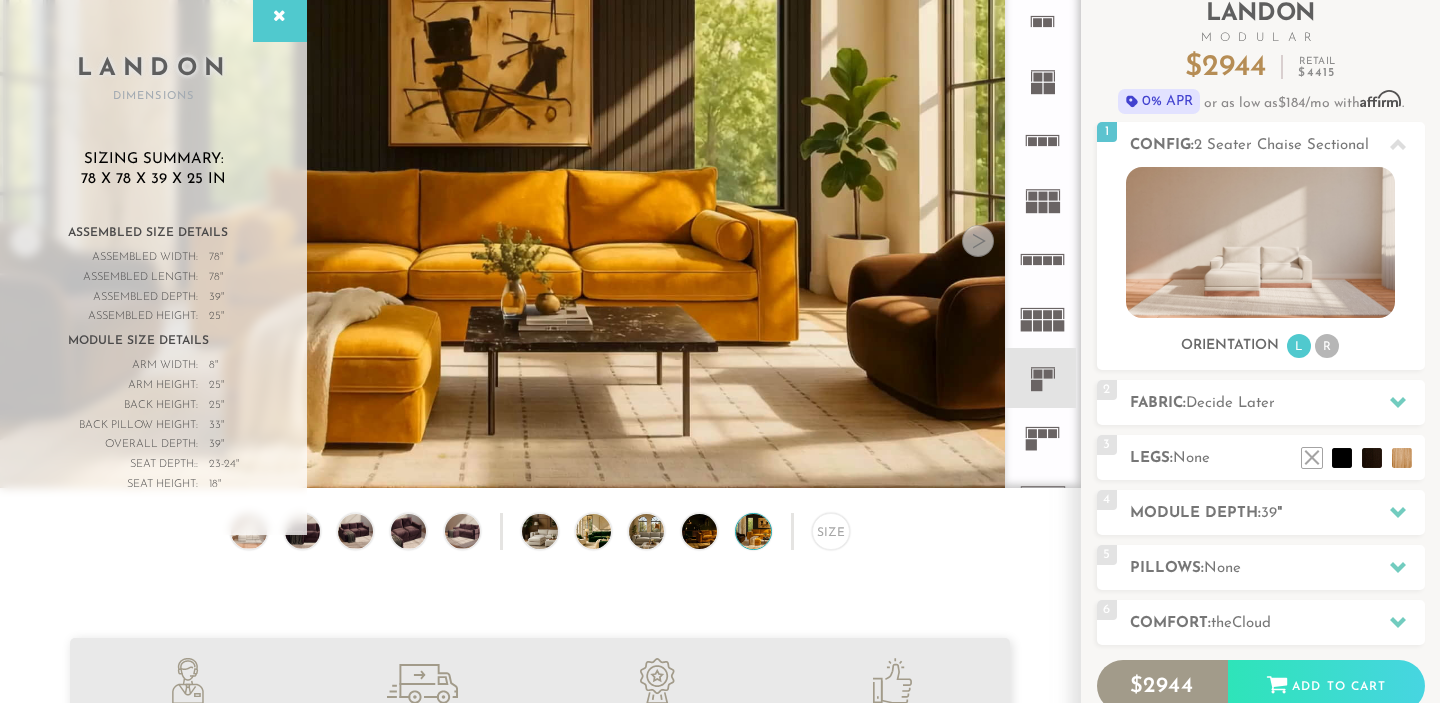 click at bounding box center [978, 241] 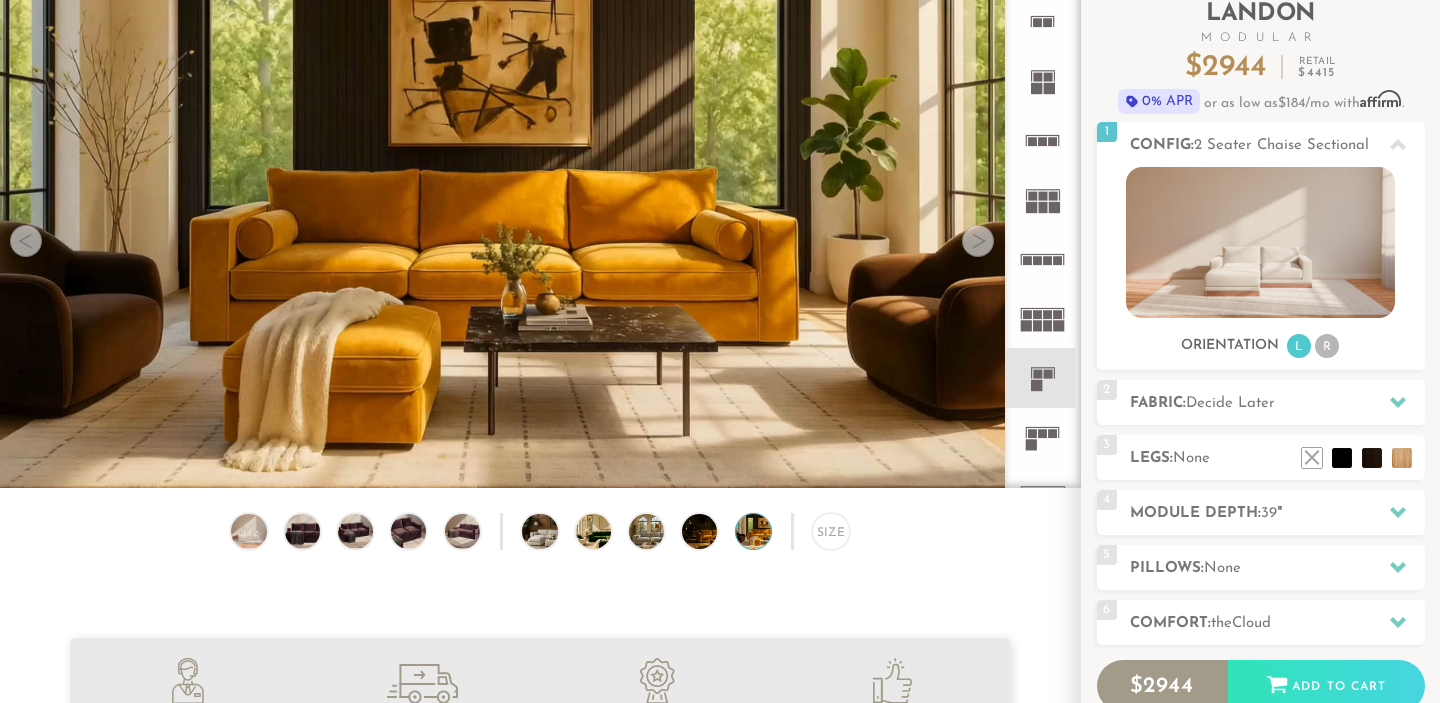 click at bounding box center [978, 241] 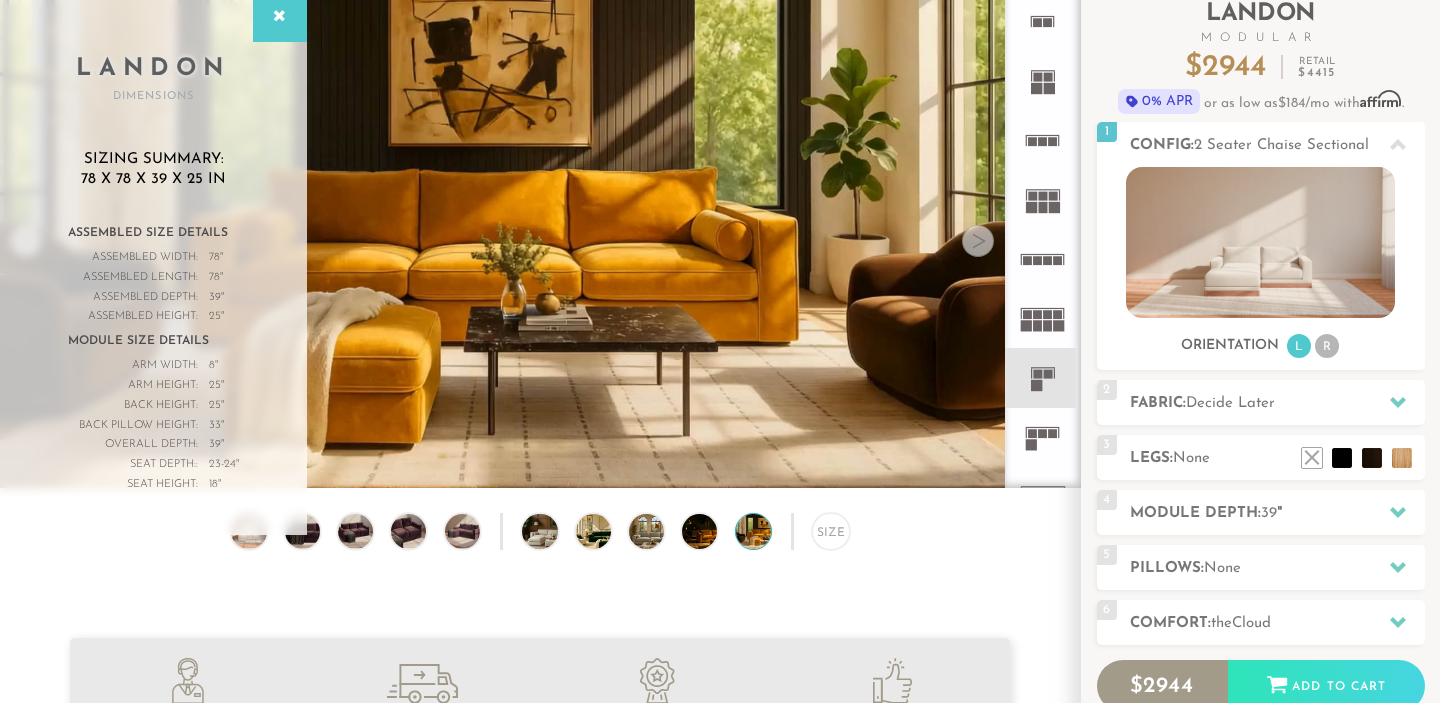 click at bounding box center (978, 241) 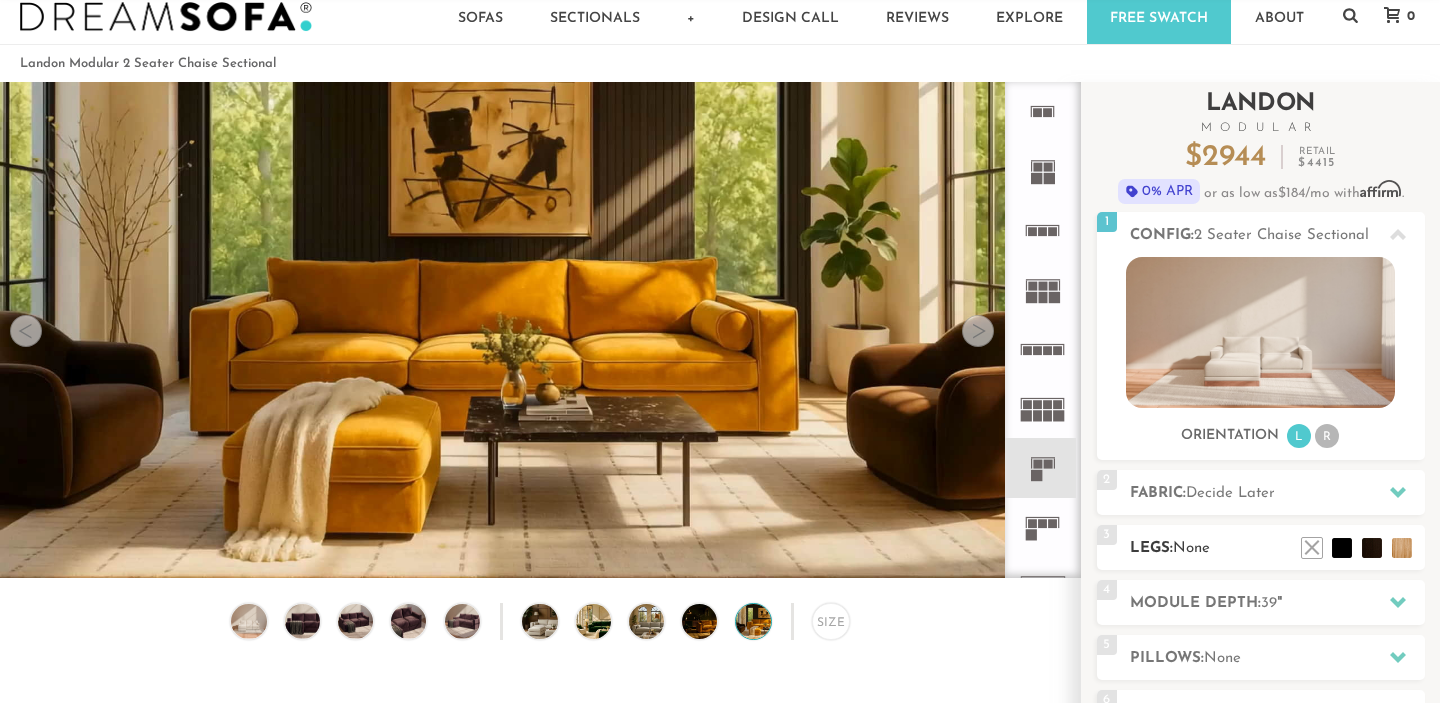 scroll, scrollTop: 38, scrollLeft: 0, axis: vertical 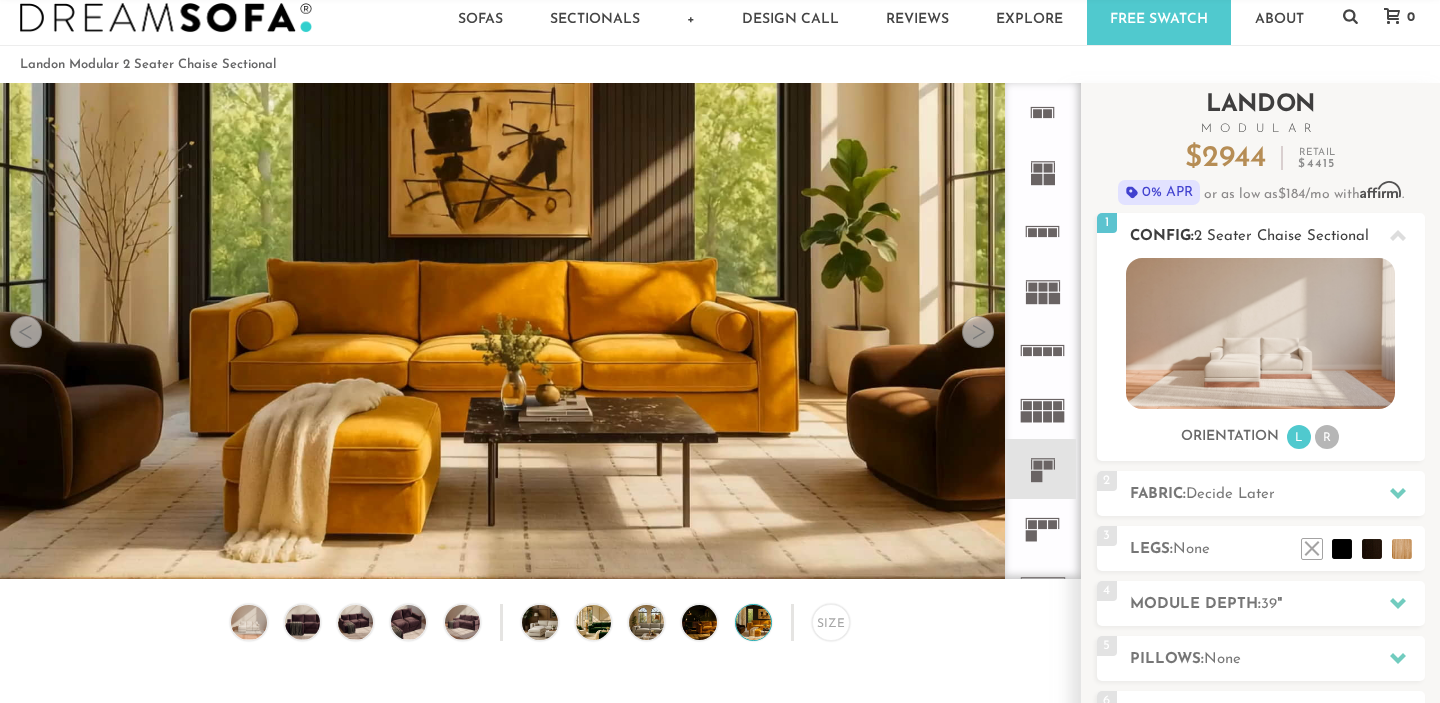 click at bounding box center (1260, 333) 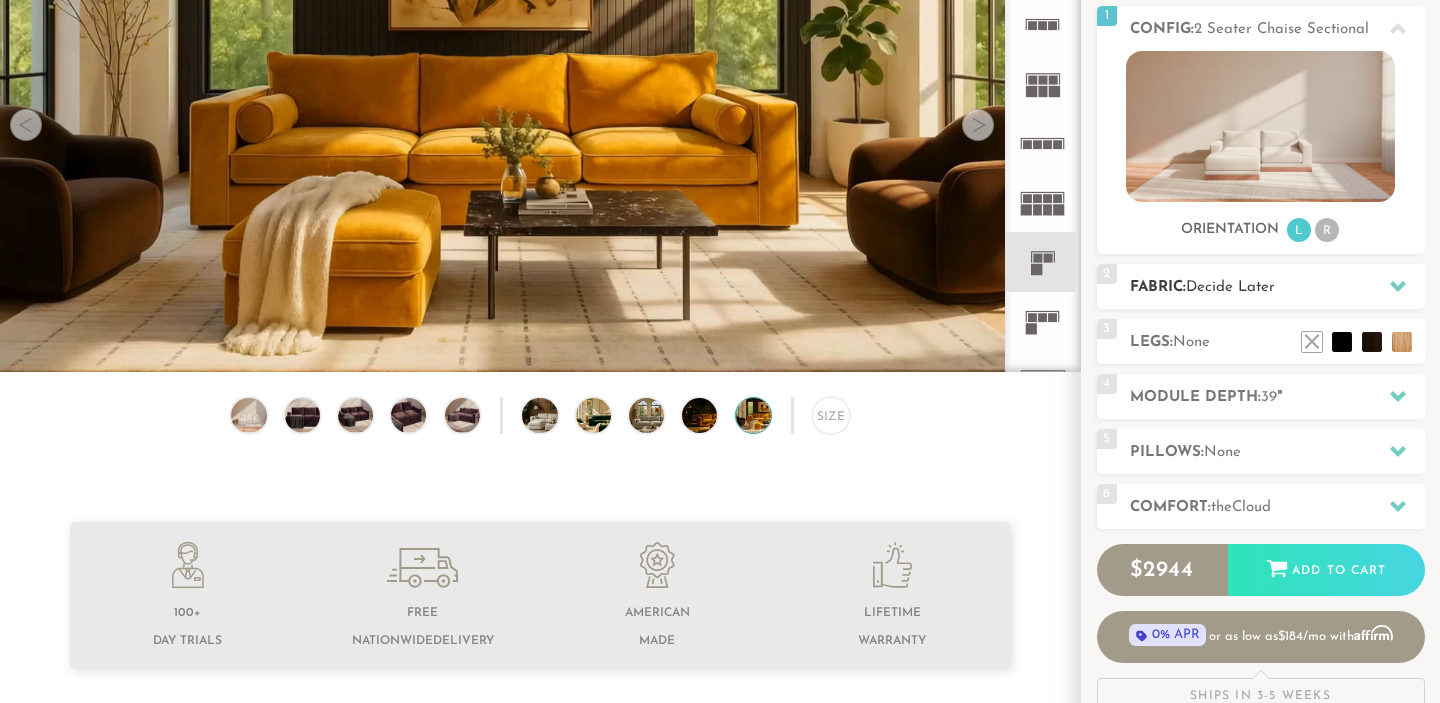 scroll, scrollTop: 246, scrollLeft: 0, axis: vertical 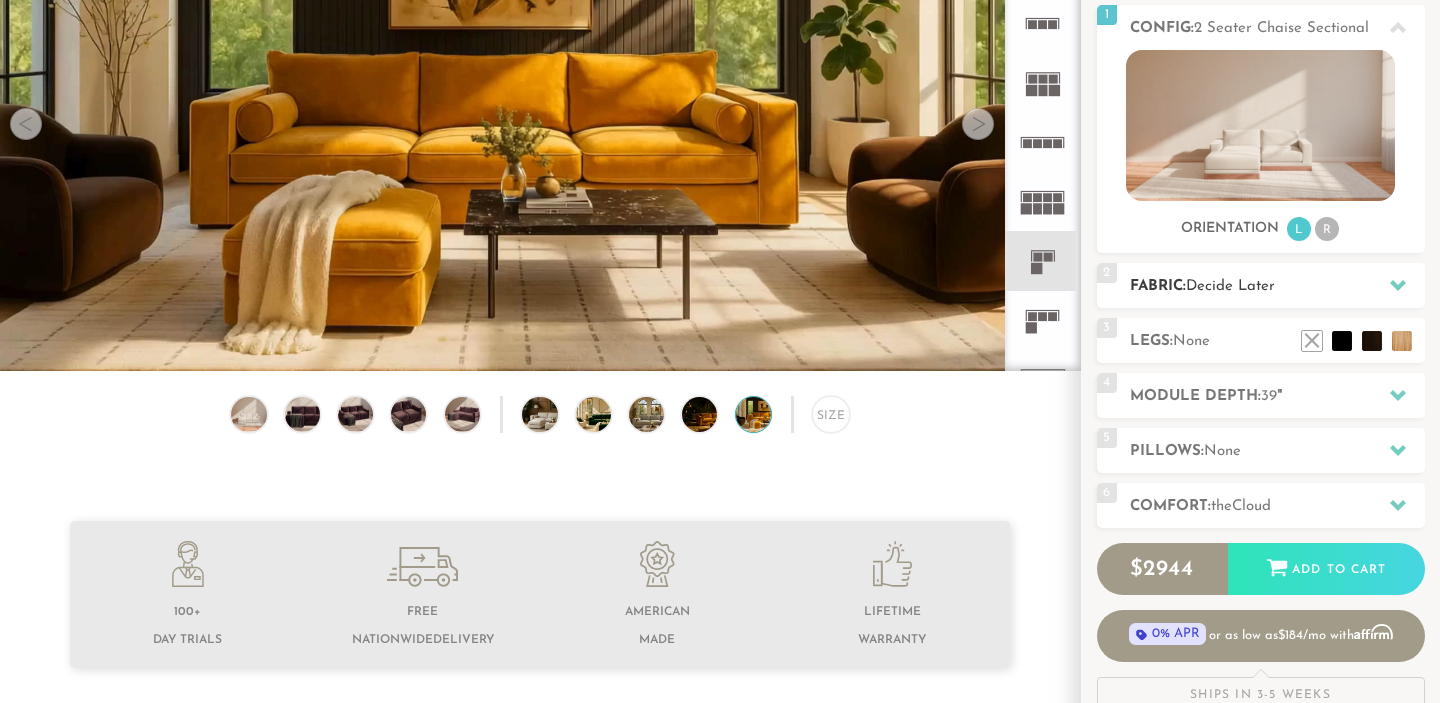 click on "Fabric: Decide Later" at bounding box center [1277, 286] 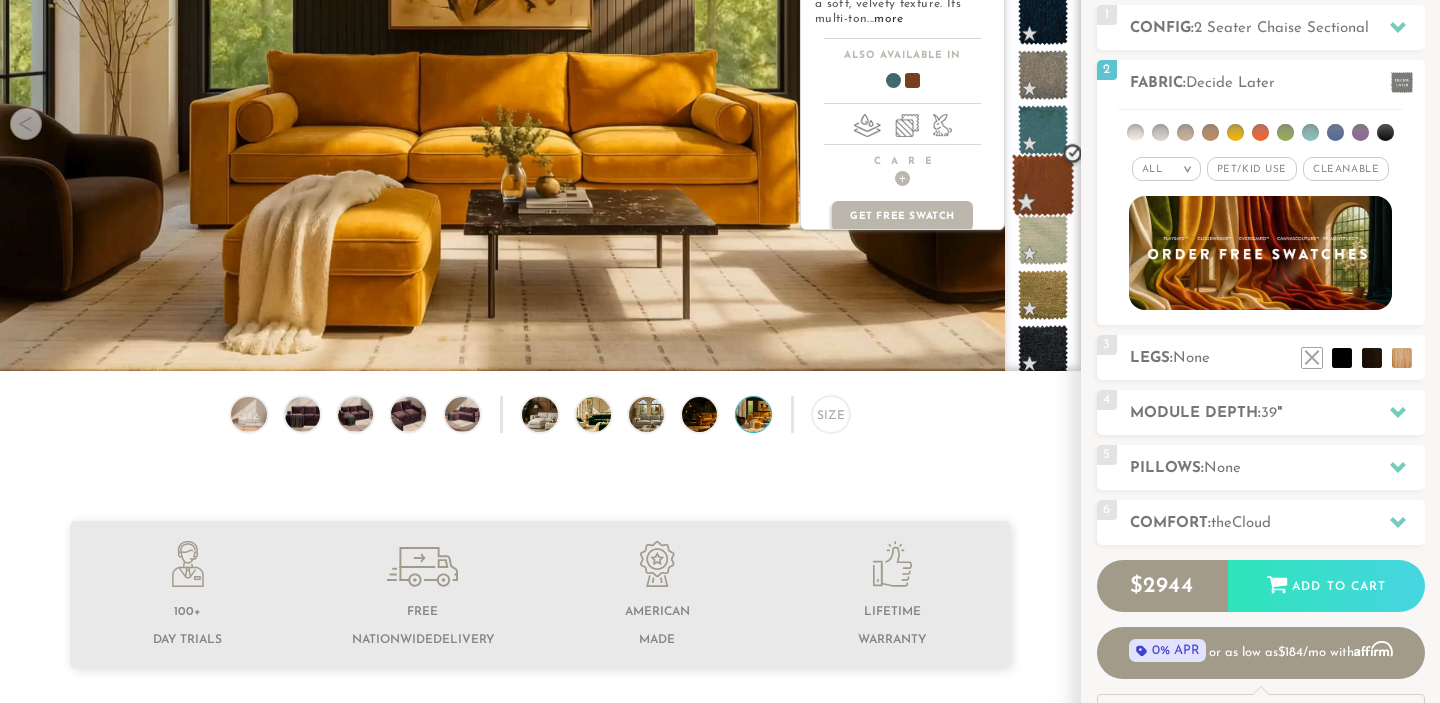 click at bounding box center [1043, 185] 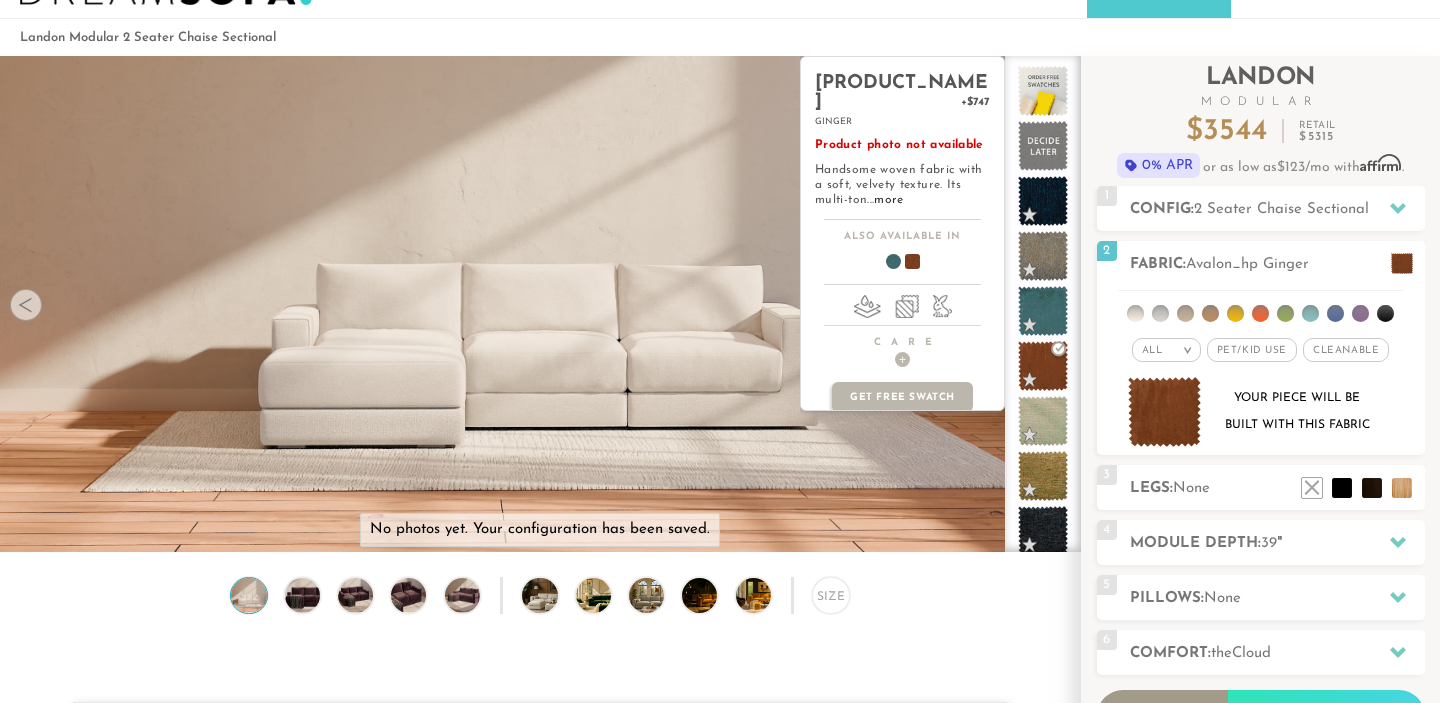 scroll, scrollTop: 0, scrollLeft: 0, axis: both 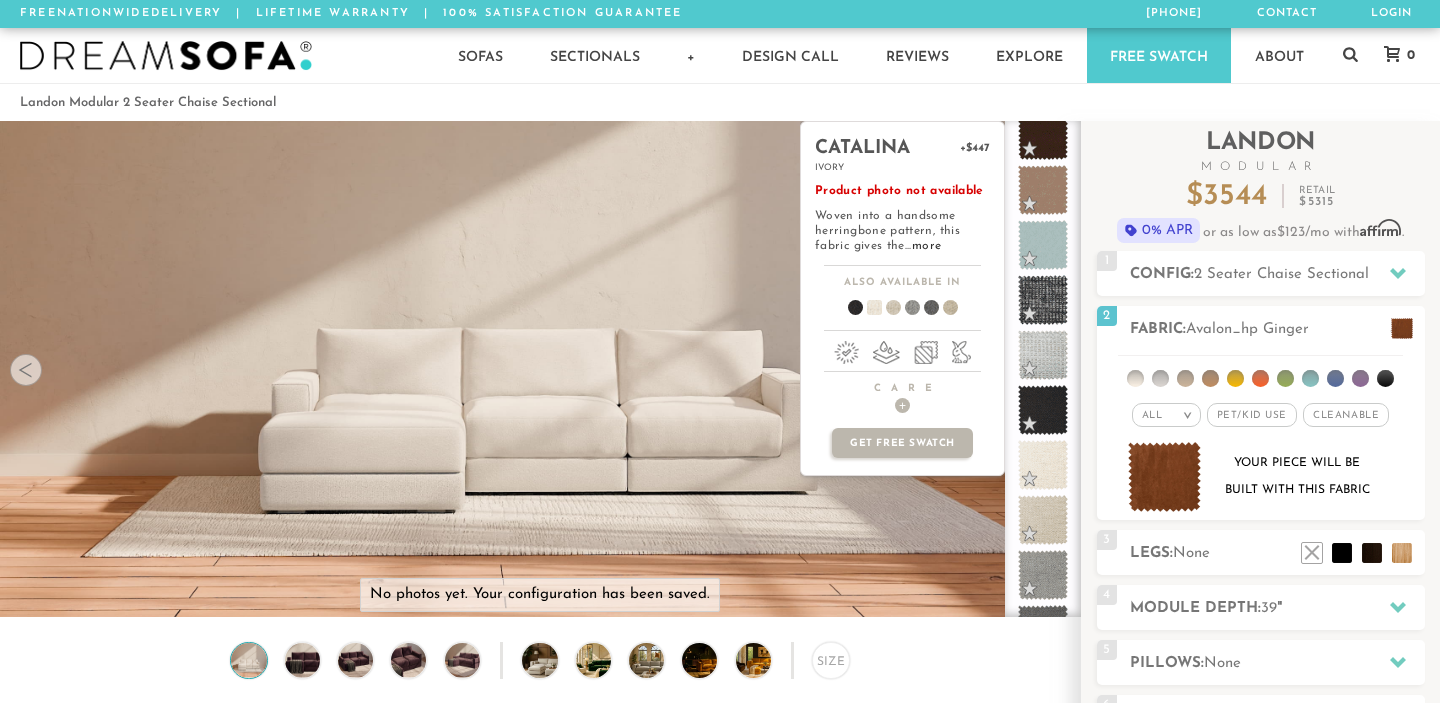 click at bounding box center (1043, 465) 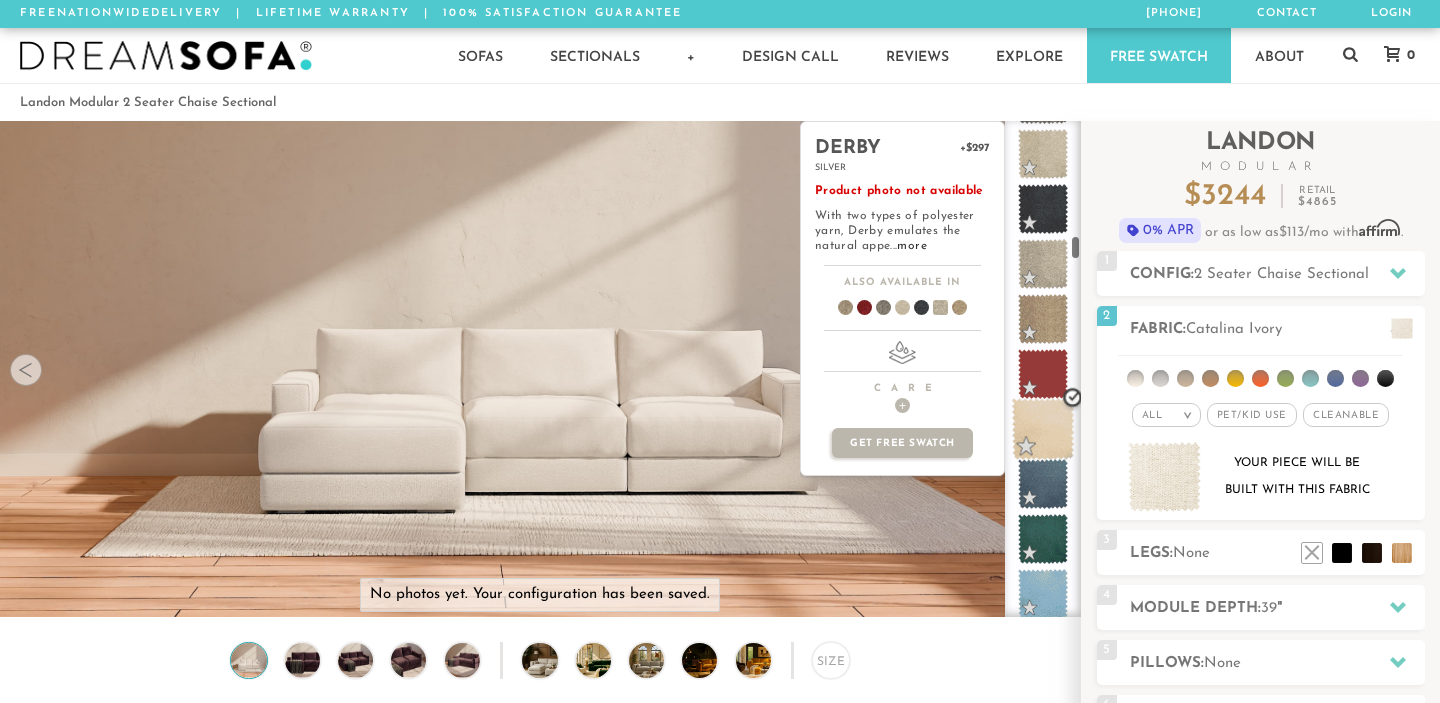scroll, scrollTop: 2817, scrollLeft: 0, axis: vertical 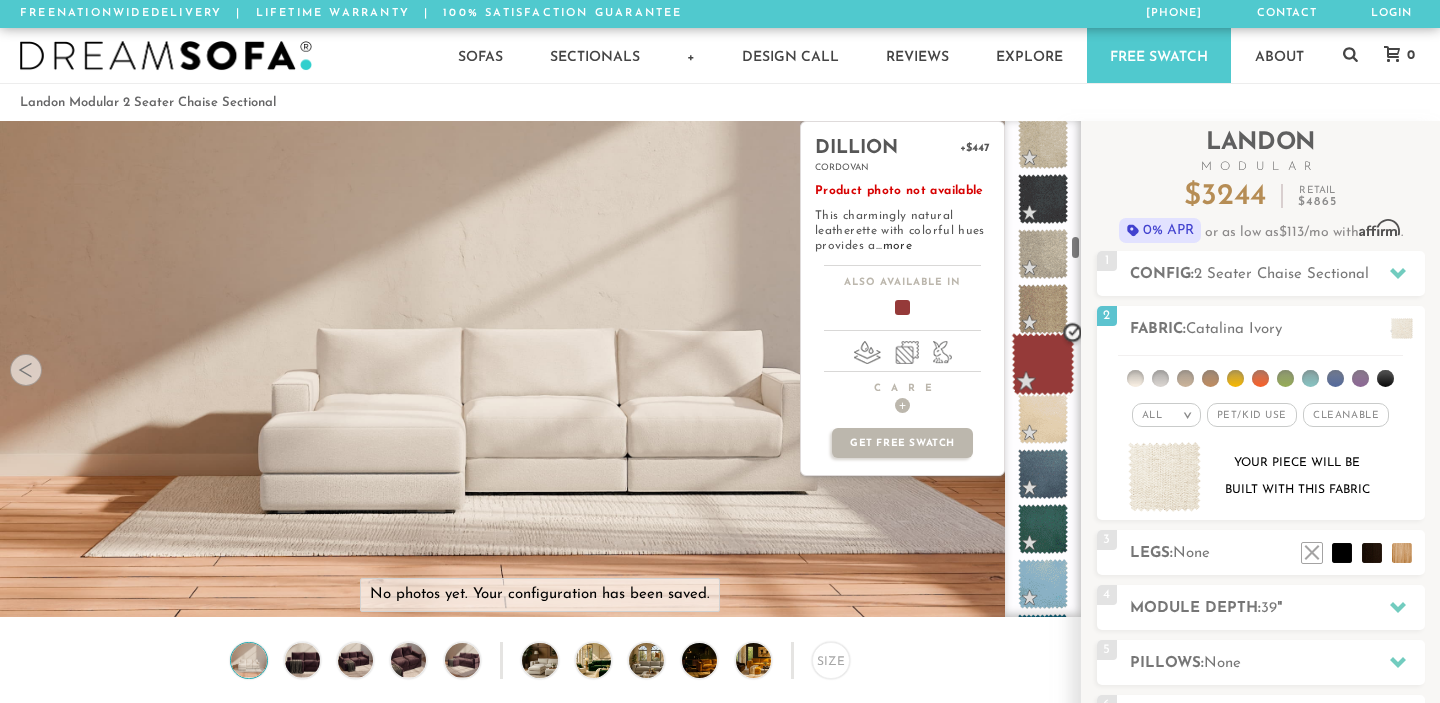 click at bounding box center [1043, 364] 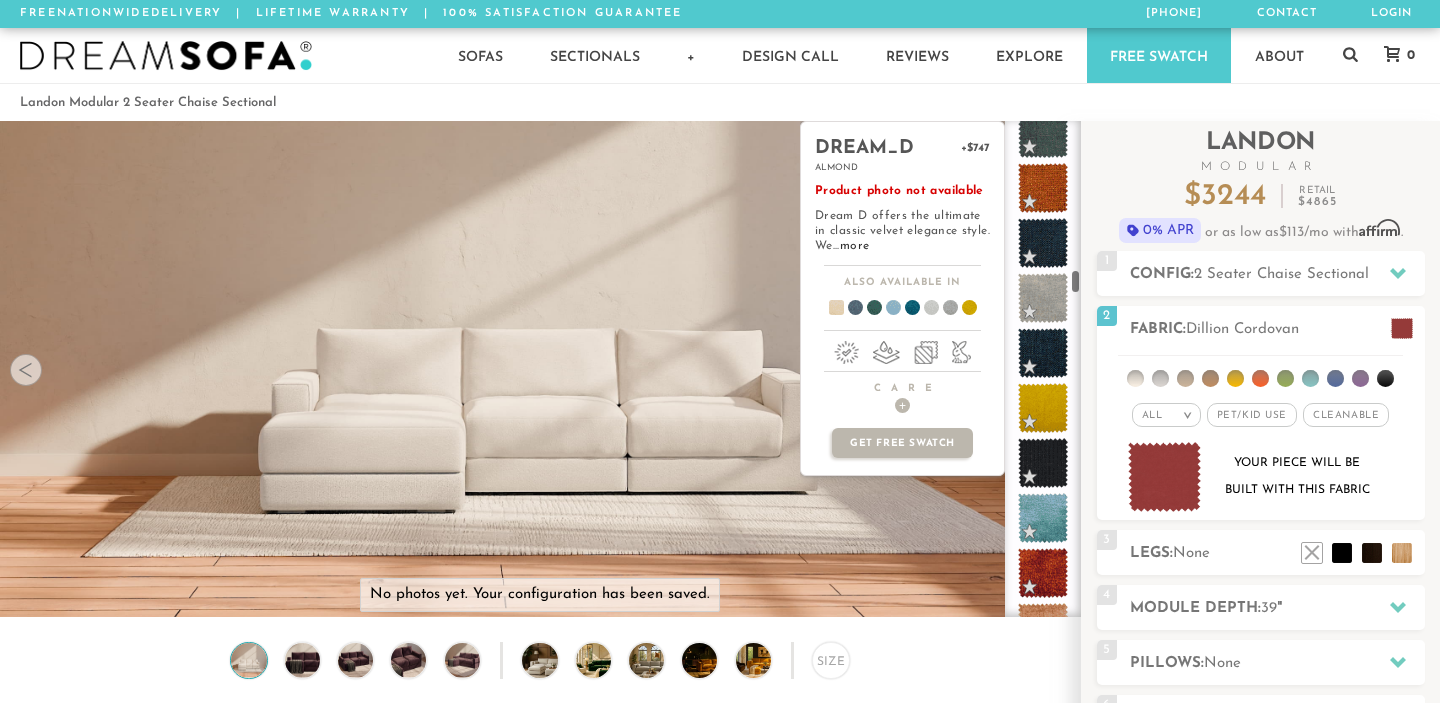scroll, scrollTop: 3657, scrollLeft: 0, axis: vertical 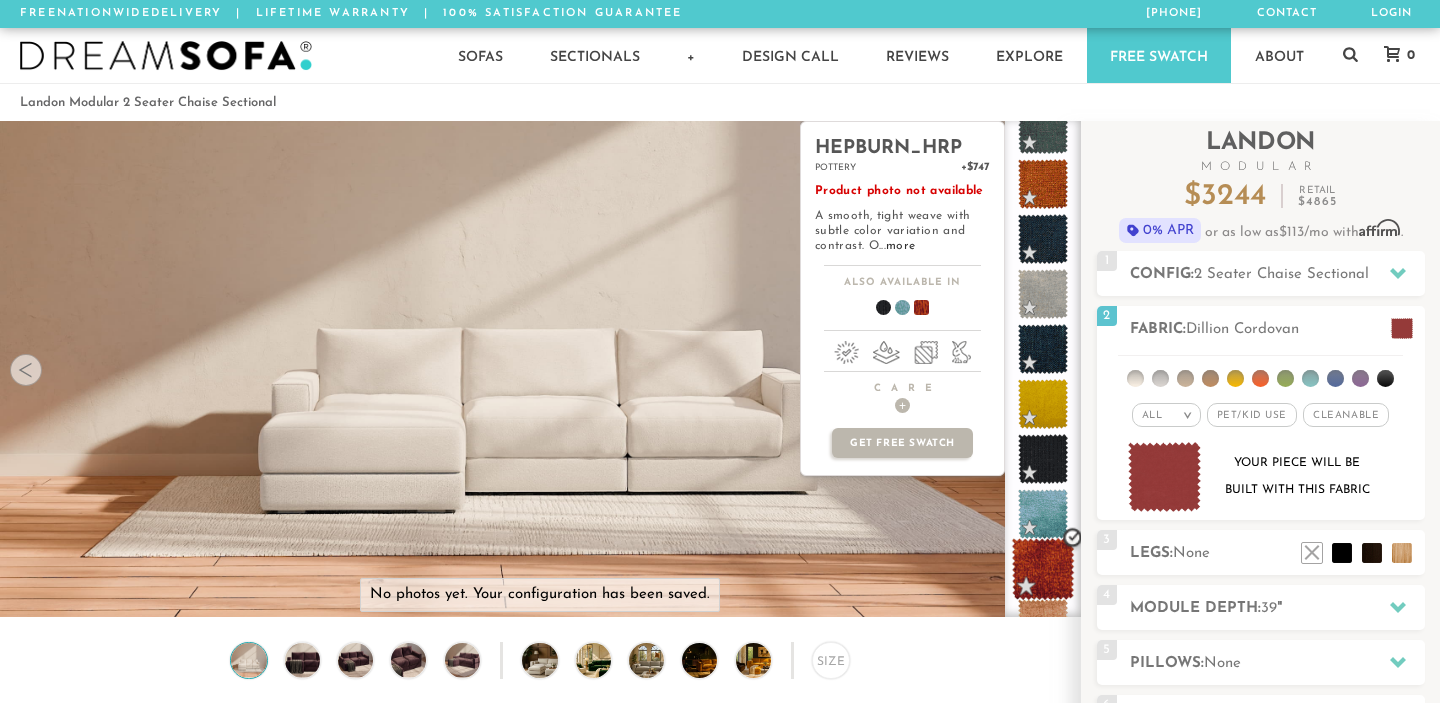 click at bounding box center [1043, 569] 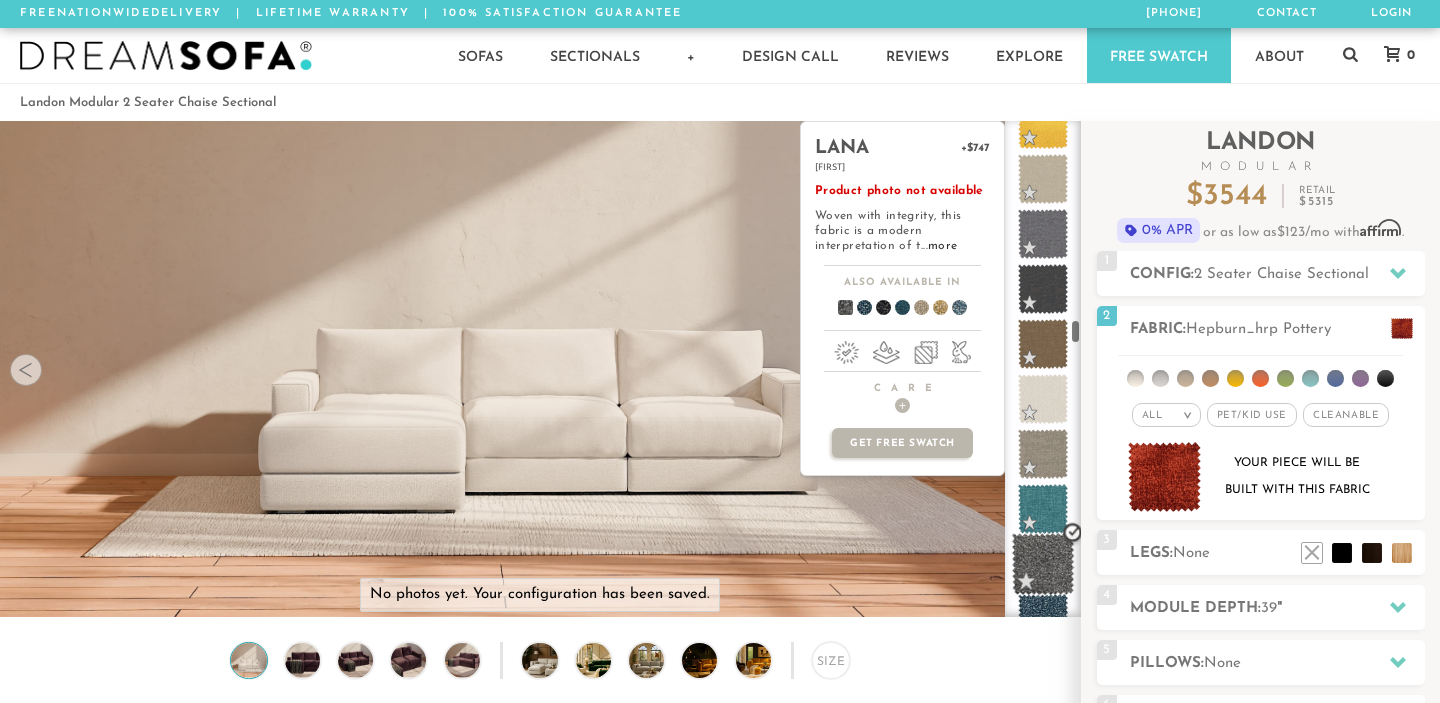 scroll, scrollTop: 4877, scrollLeft: 0, axis: vertical 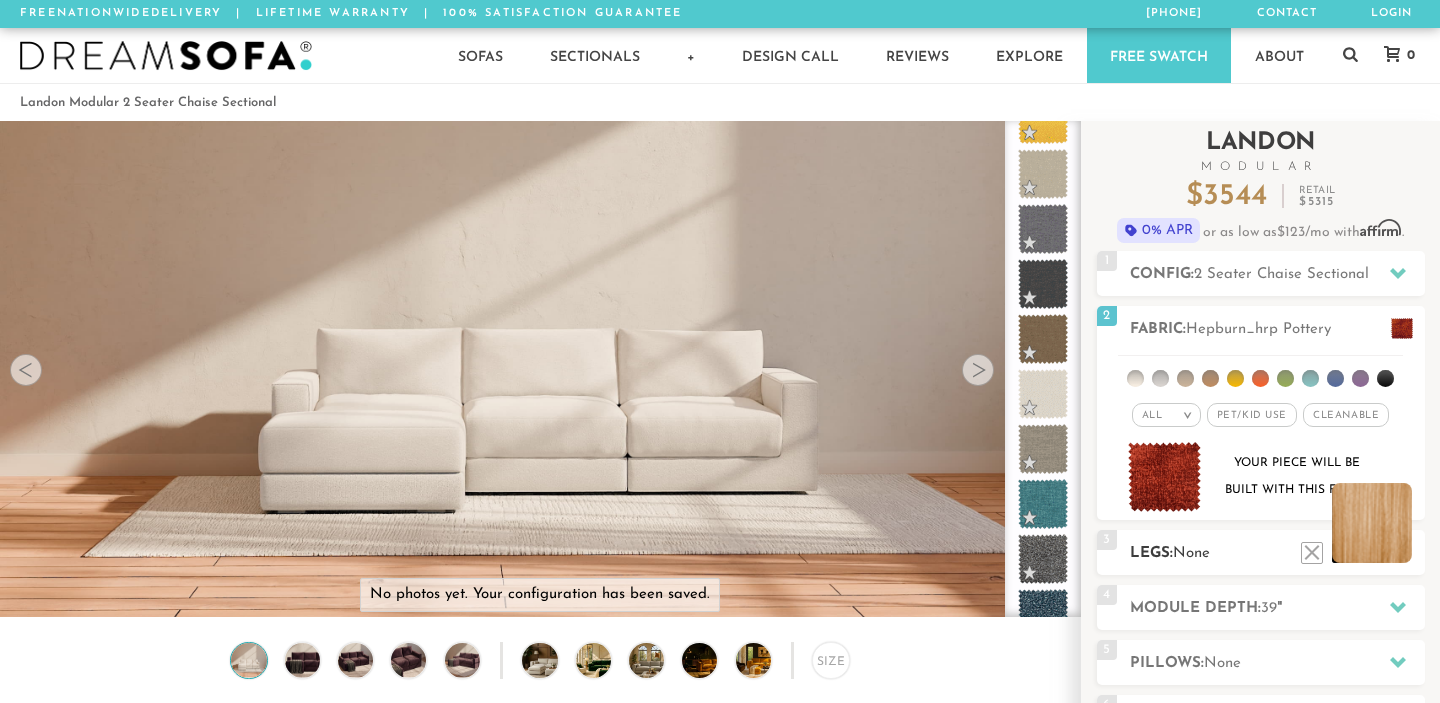 click at bounding box center [1372, 523] 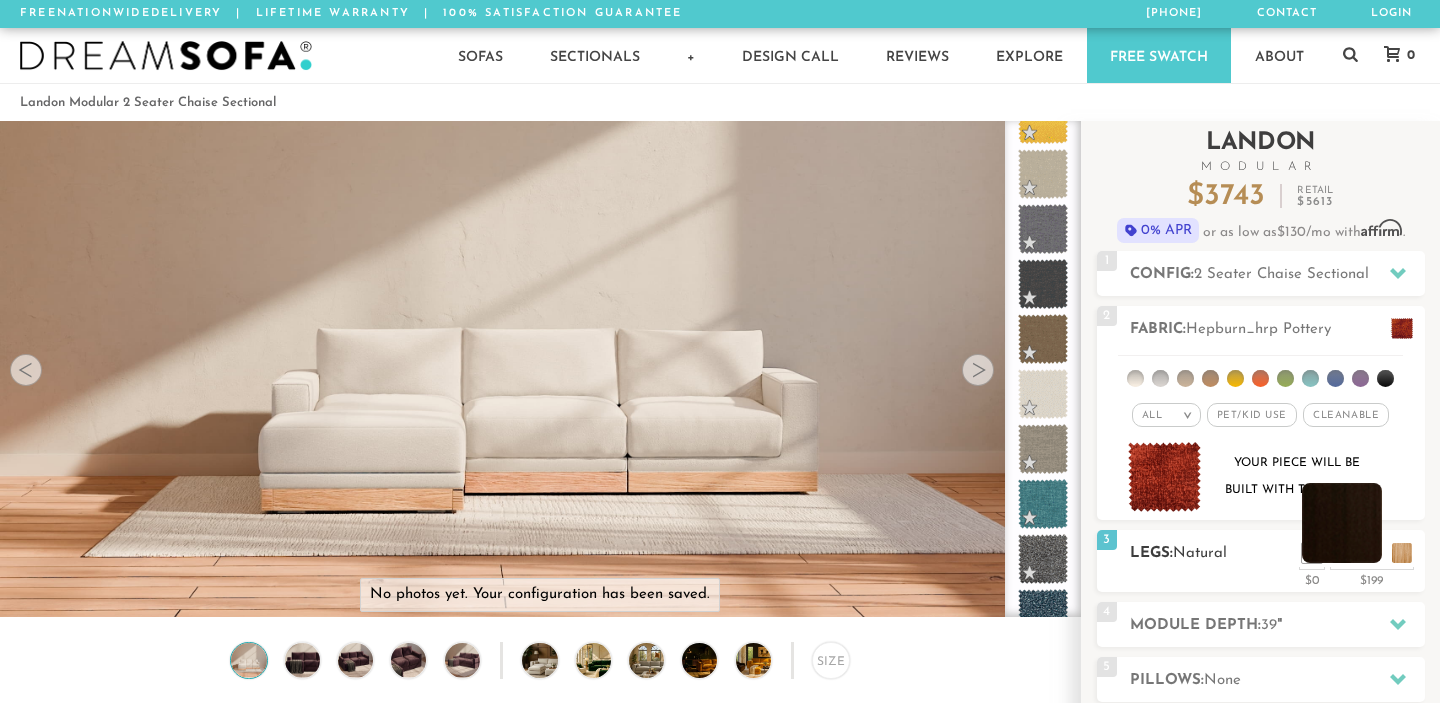 click at bounding box center [1342, 523] 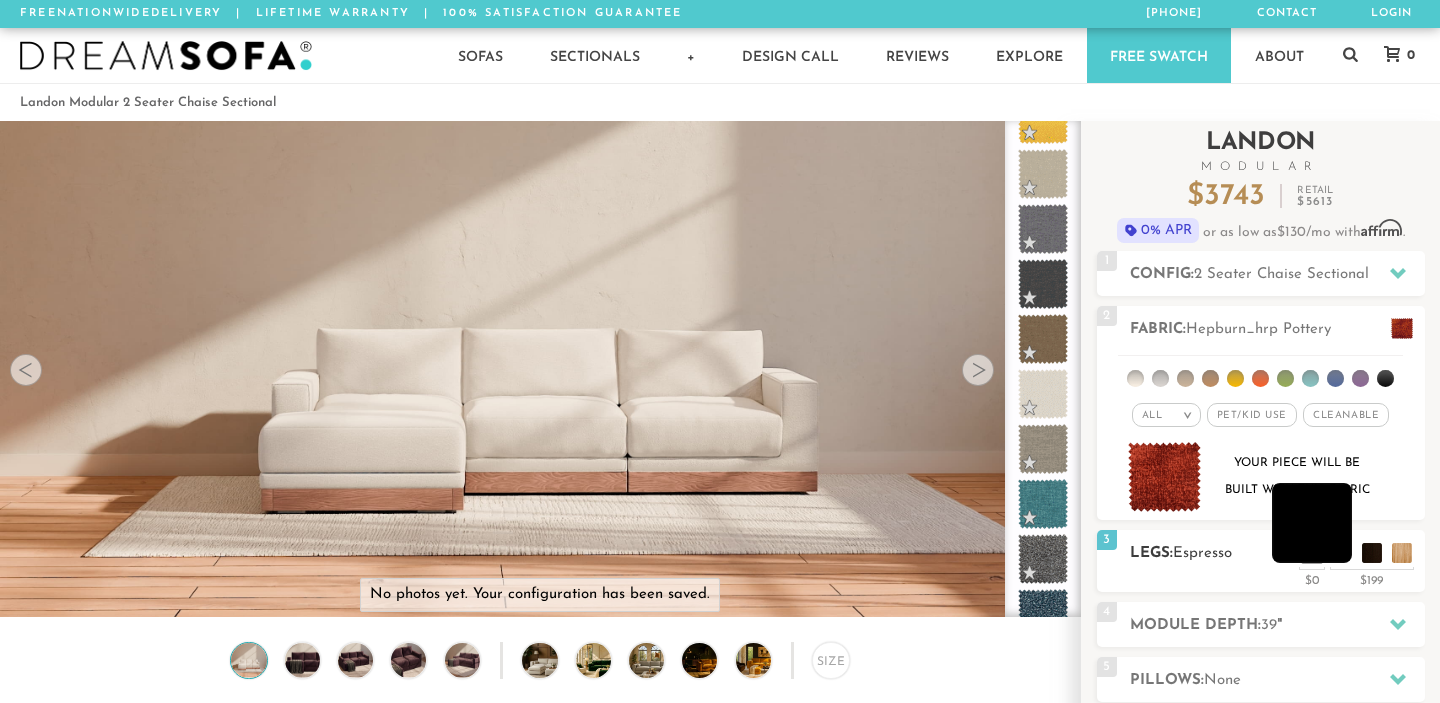 click at bounding box center [1312, 523] 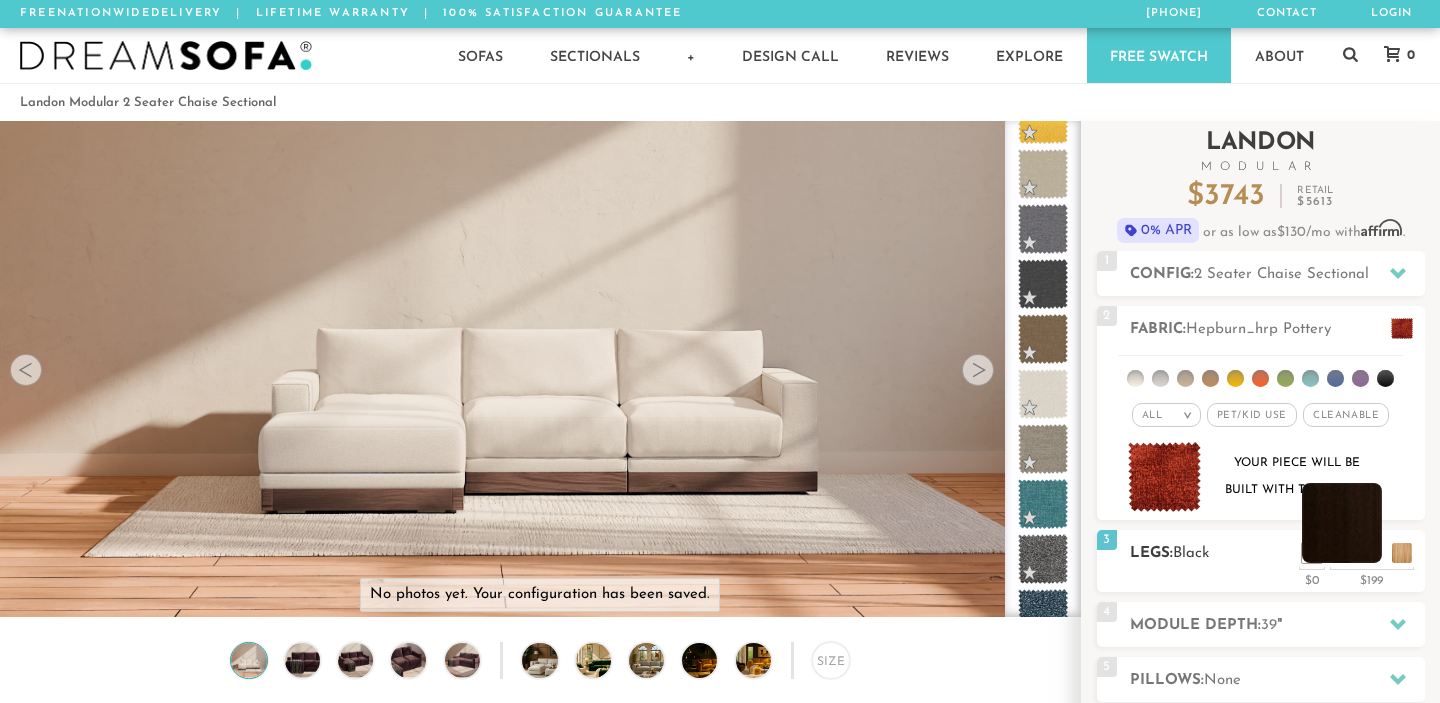 click at bounding box center (1342, 523) 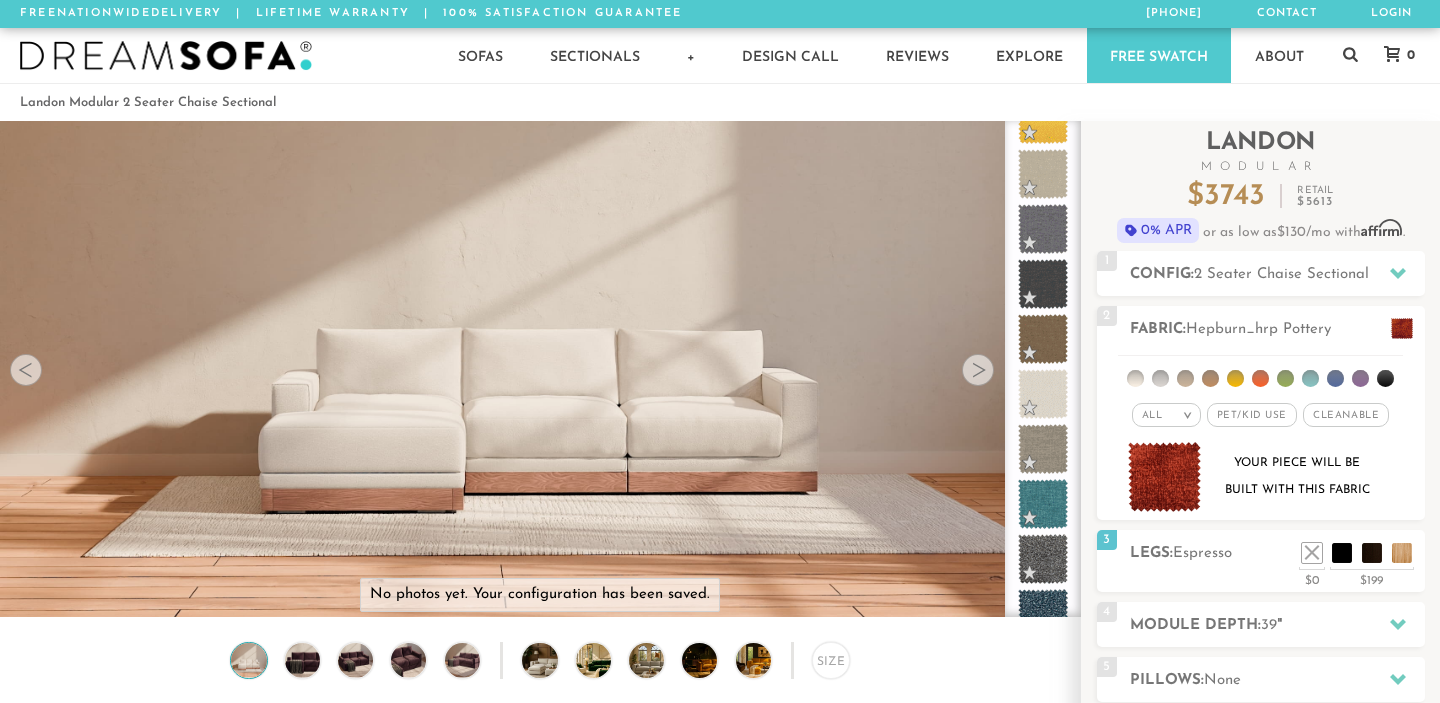 click at bounding box center (978, 370) 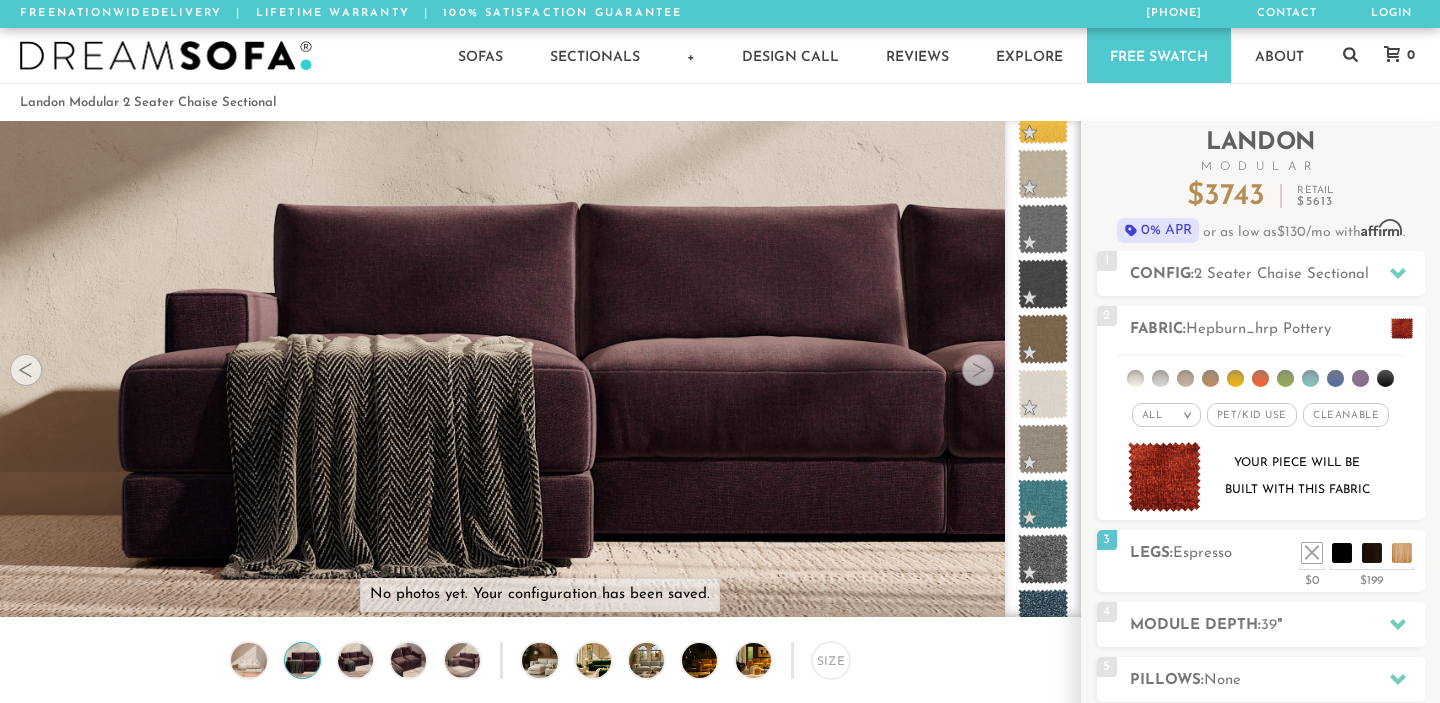 click at bounding box center [978, 370] 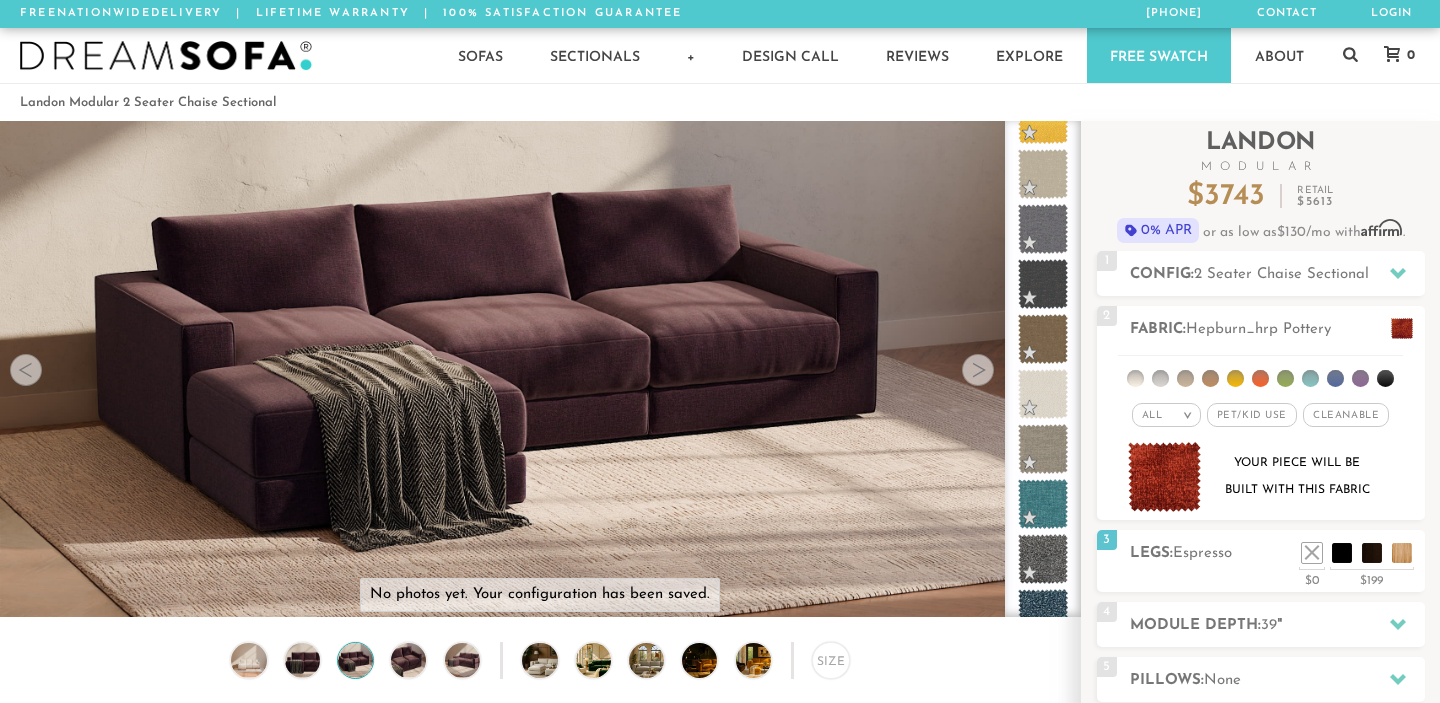 click at bounding box center [978, 370] 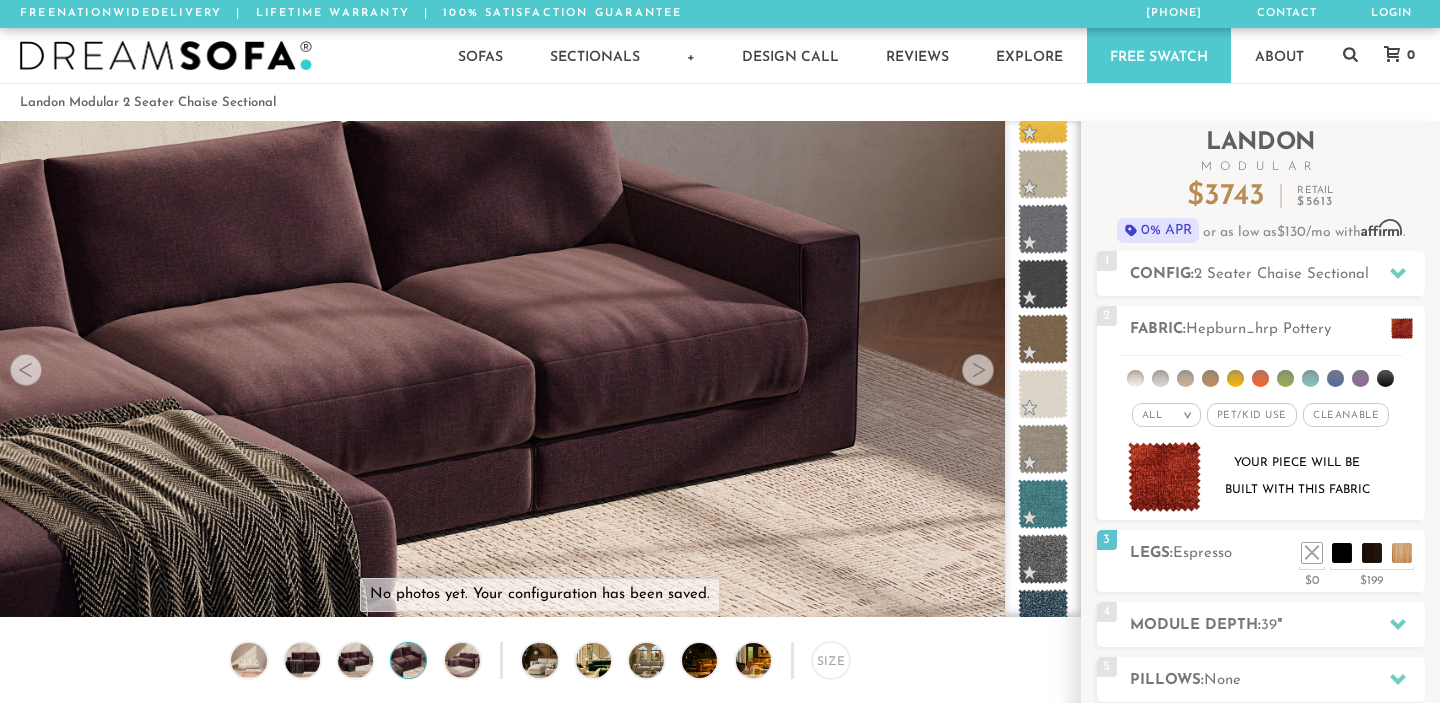 click at bounding box center [978, 370] 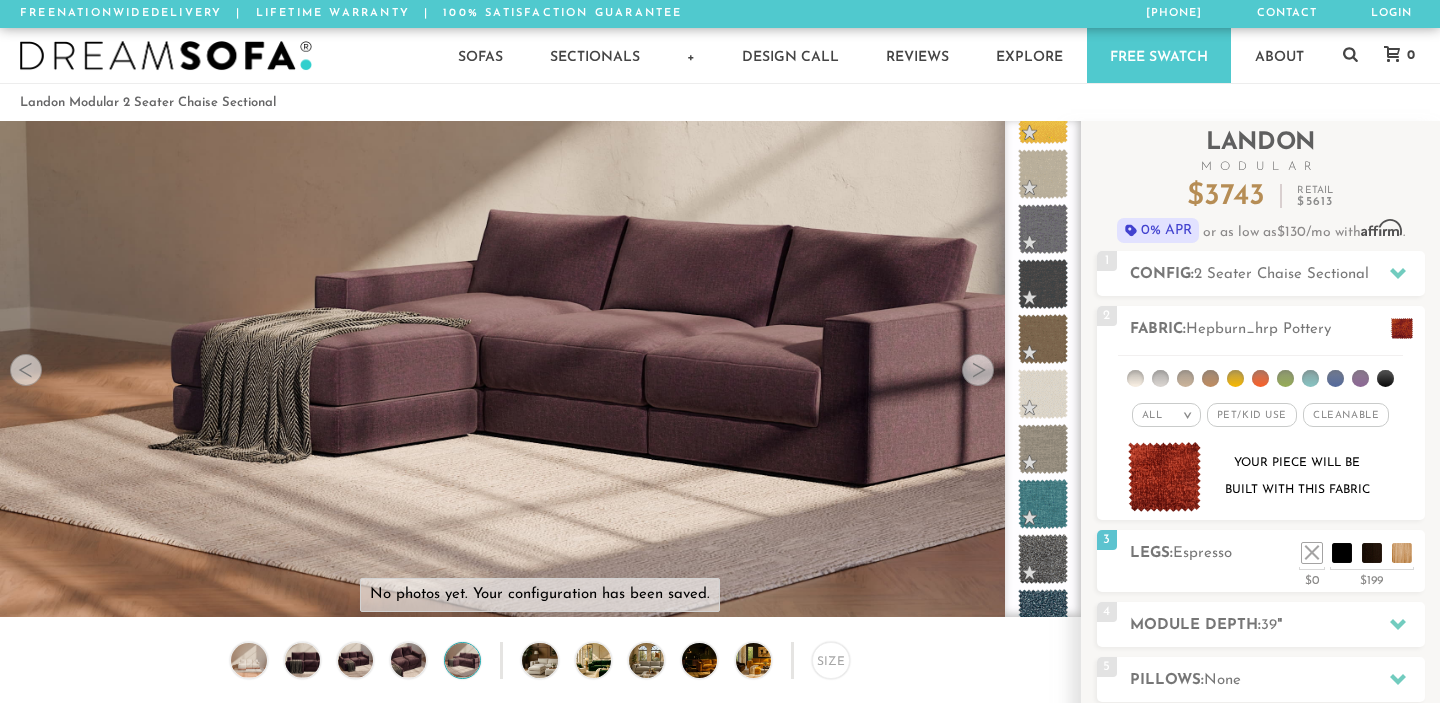 click at bounding box center (978, 370) 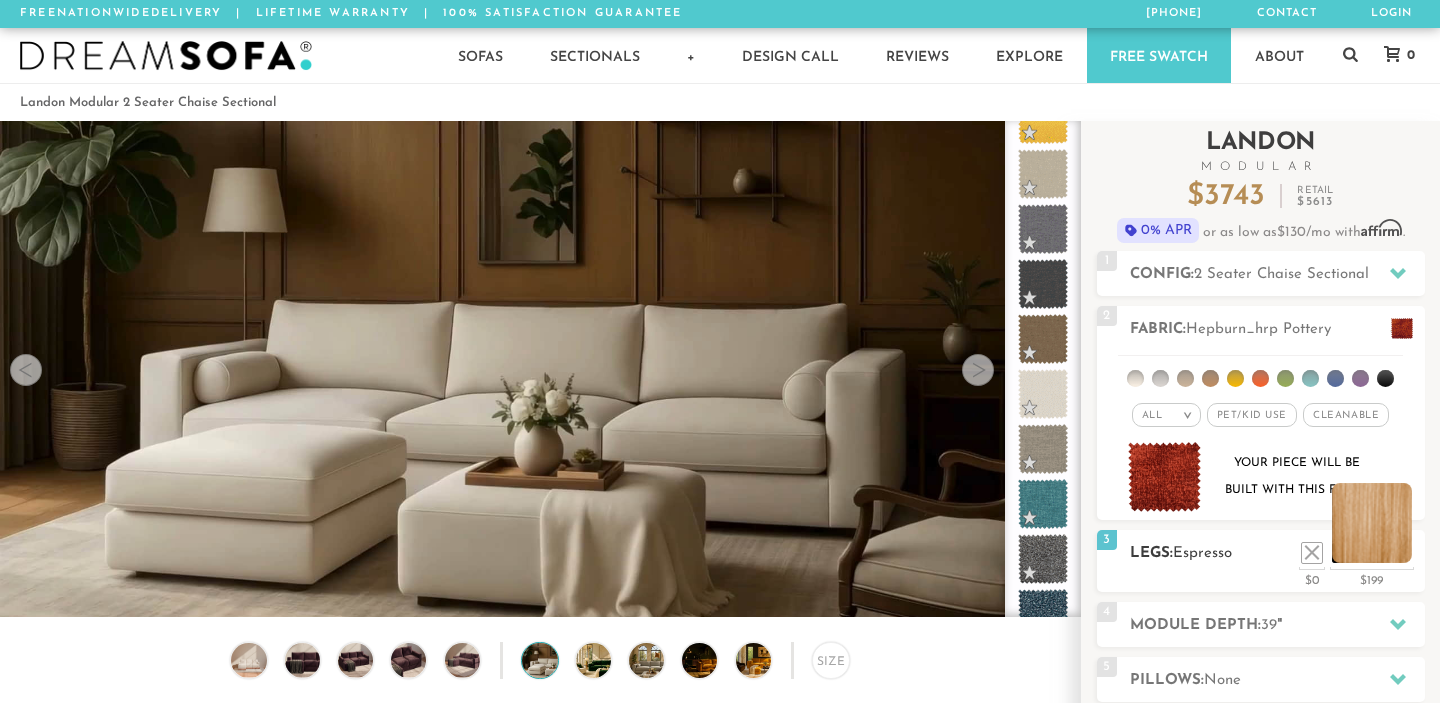 click at bounding box center [1372, 523] 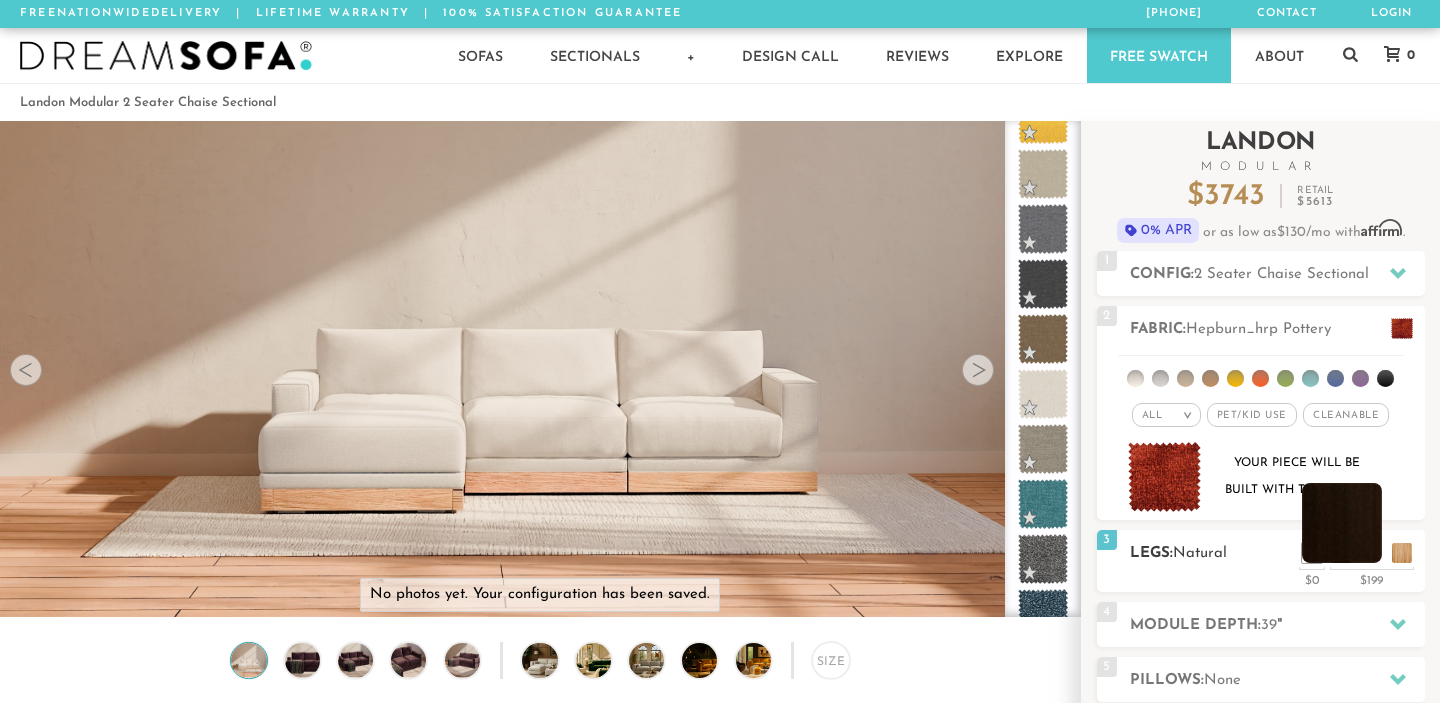 click at bounding box center (1342, 523) 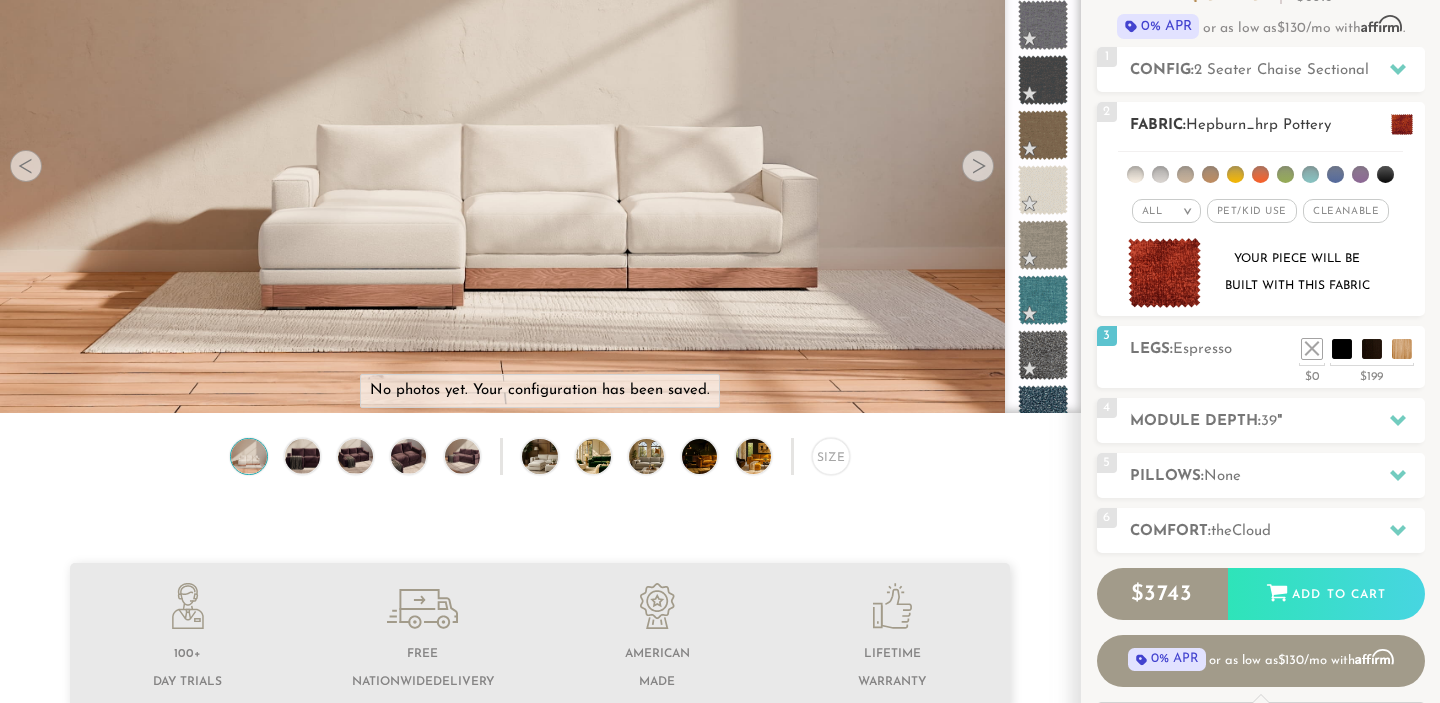 scroll, scrollTop: 207, scrollLeft: 0, axis: vertical 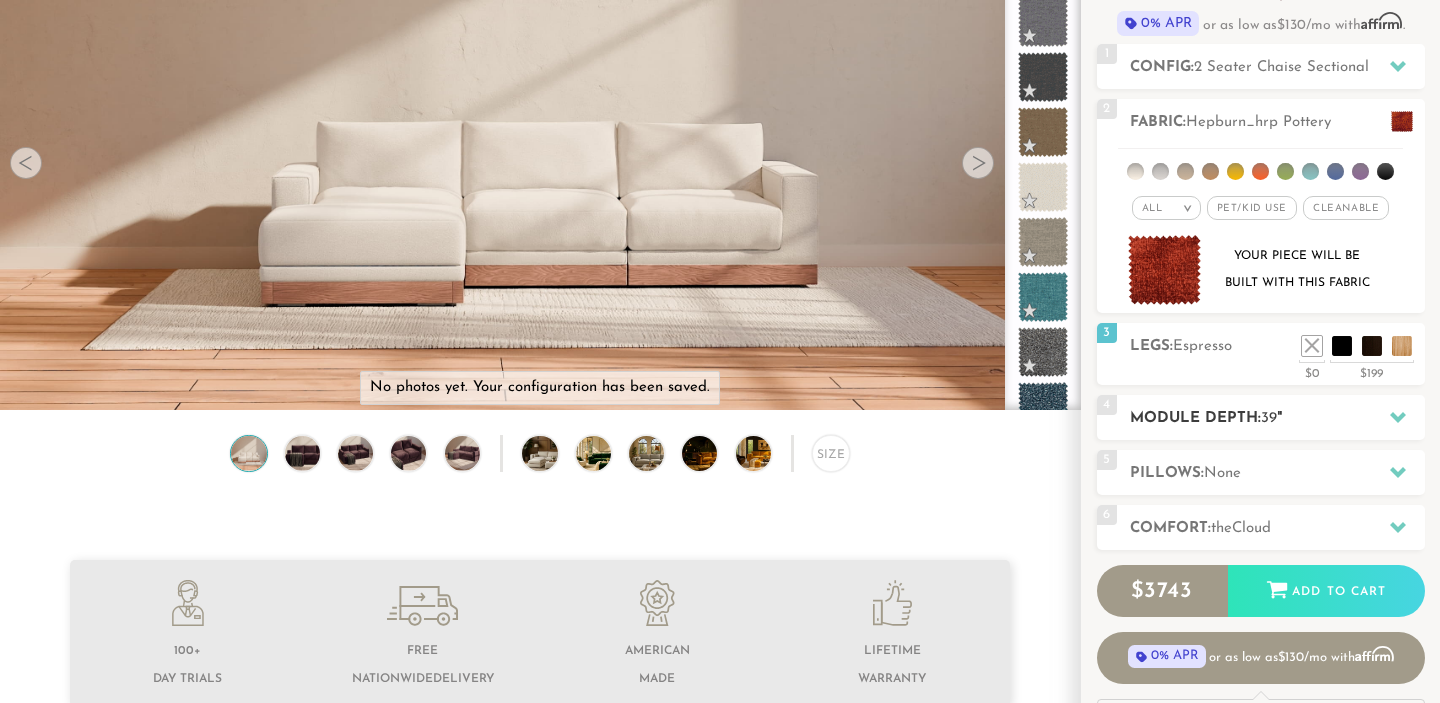 click on "Module Depth: 39 "" at bounding box center (1277, 418) 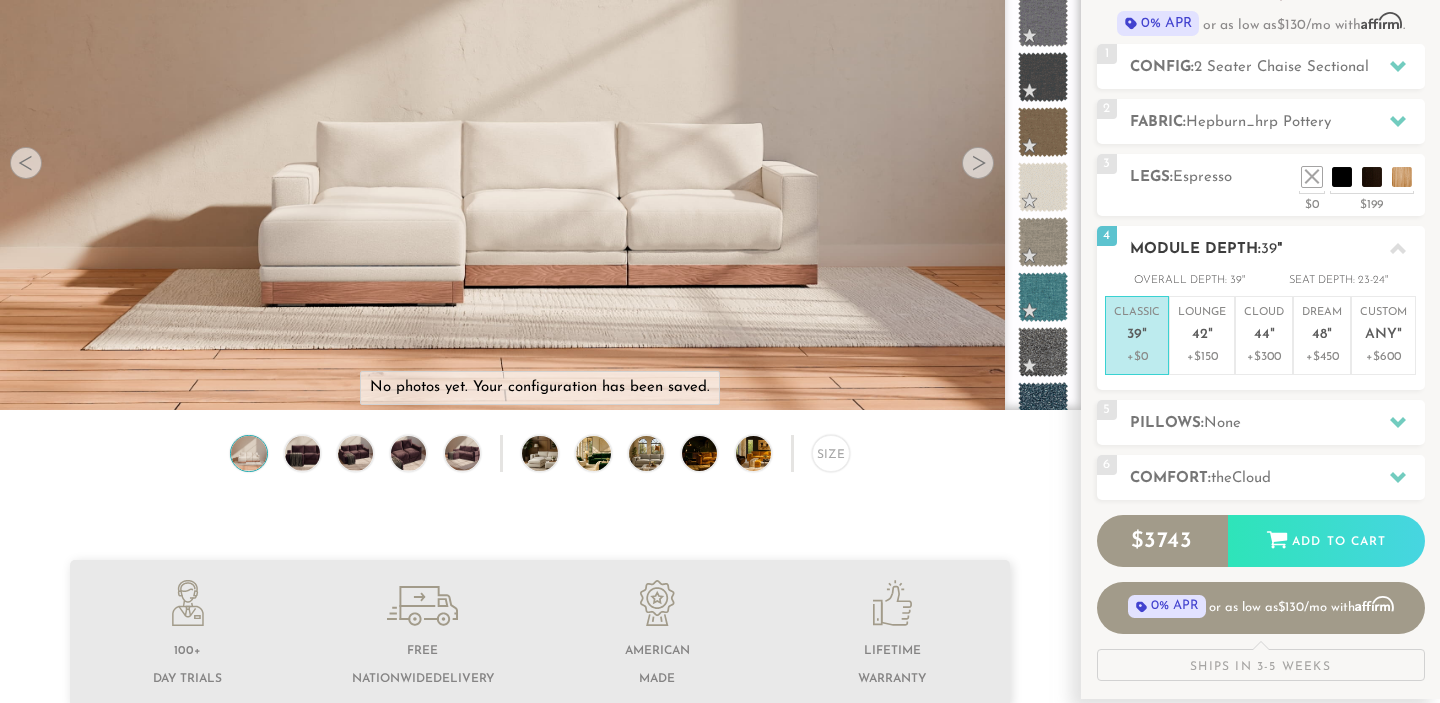 click on "Pillows: None" at bounding box center [1277, 423] 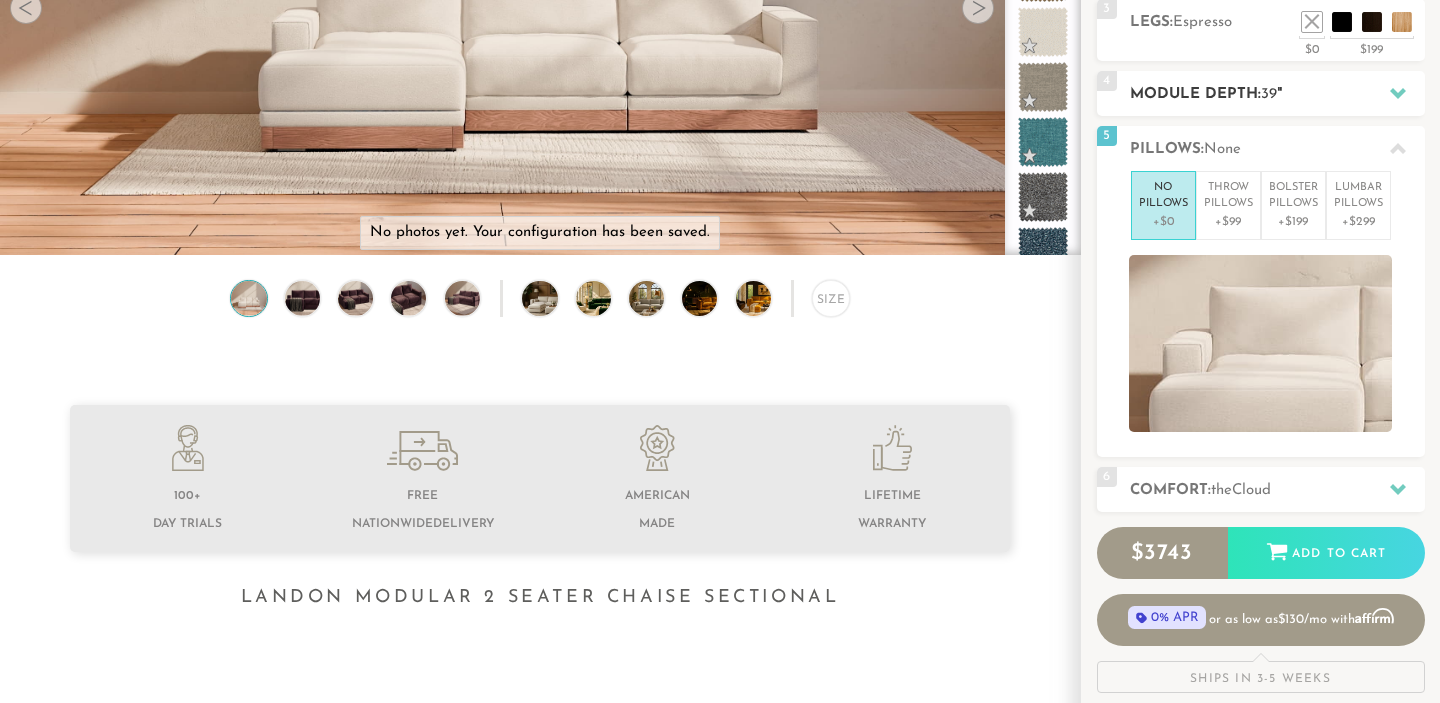 scroll, scrollTop: 374, scrollLeft: 0, axis: vertical 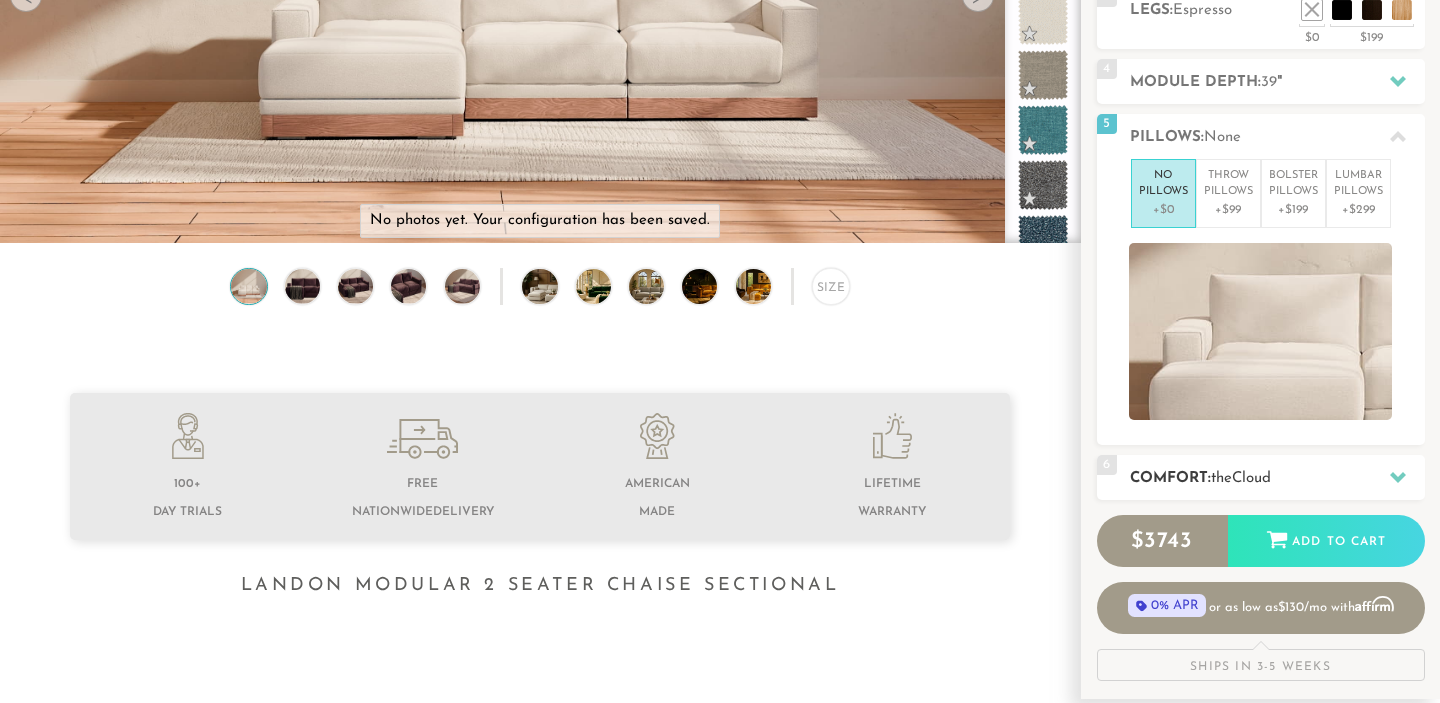 click on "6
Comfort:  the  Cloud
soft" at bounding box center [1261, 477] 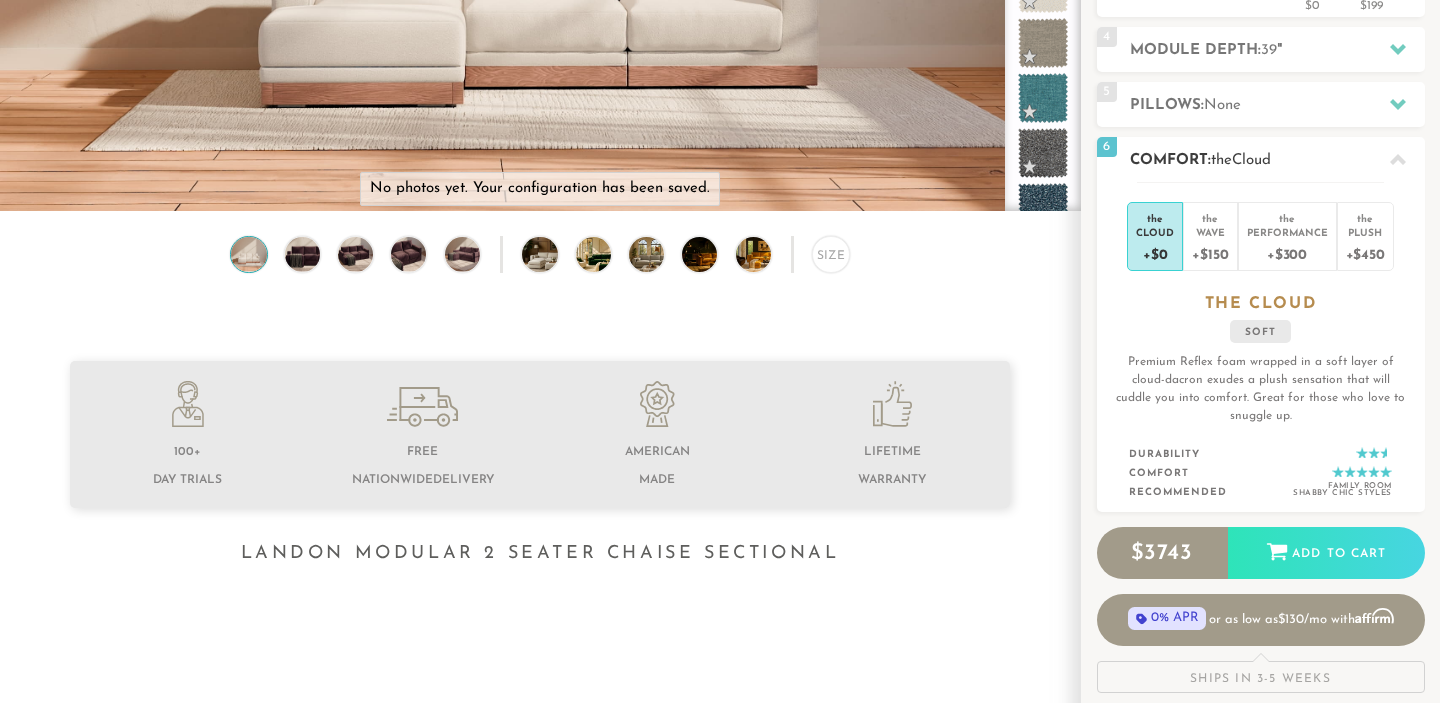scroll, scrollTop: 413, scrollLeft: 0, axis: vertical 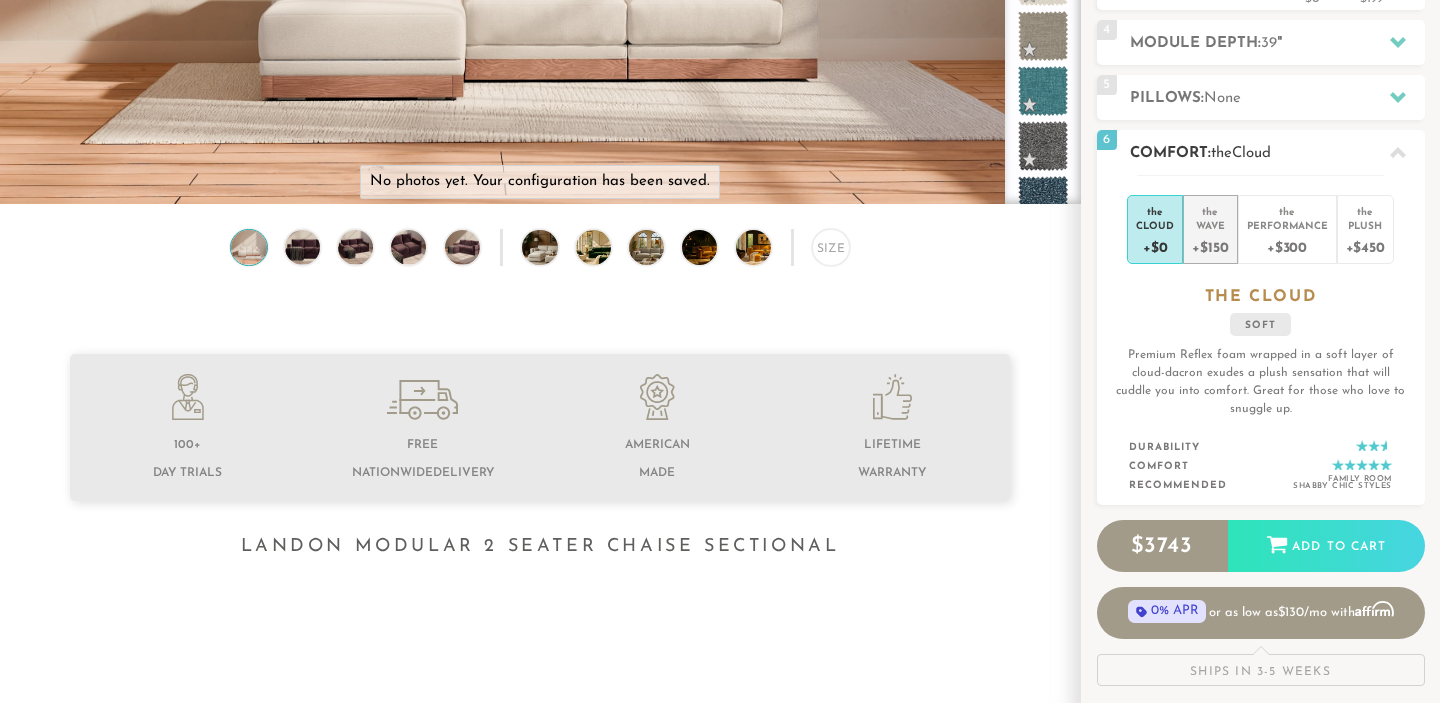 click on "+$150" at bounding box center [1210, 246] 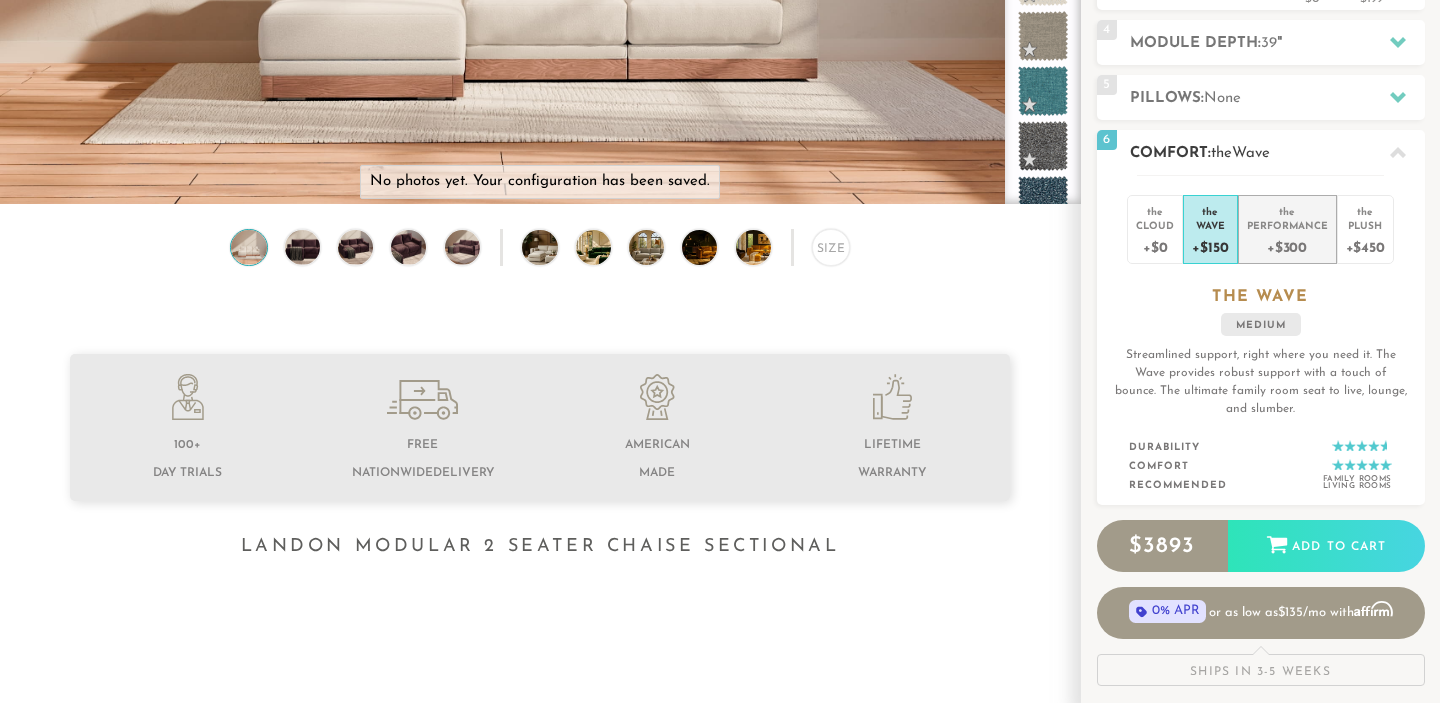 click on "Performance" at bounding box center [1287, 225] 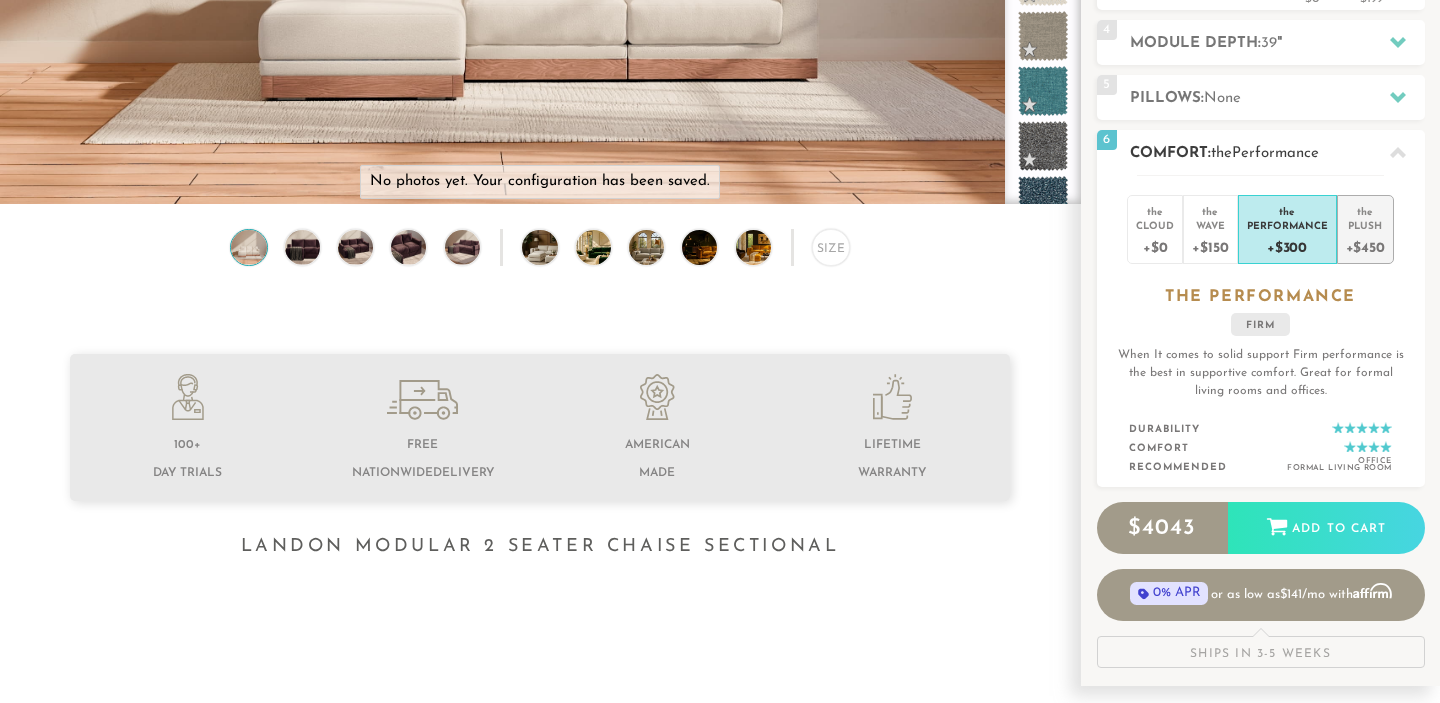 click on "Plush" at bounding box center (1365, 225) 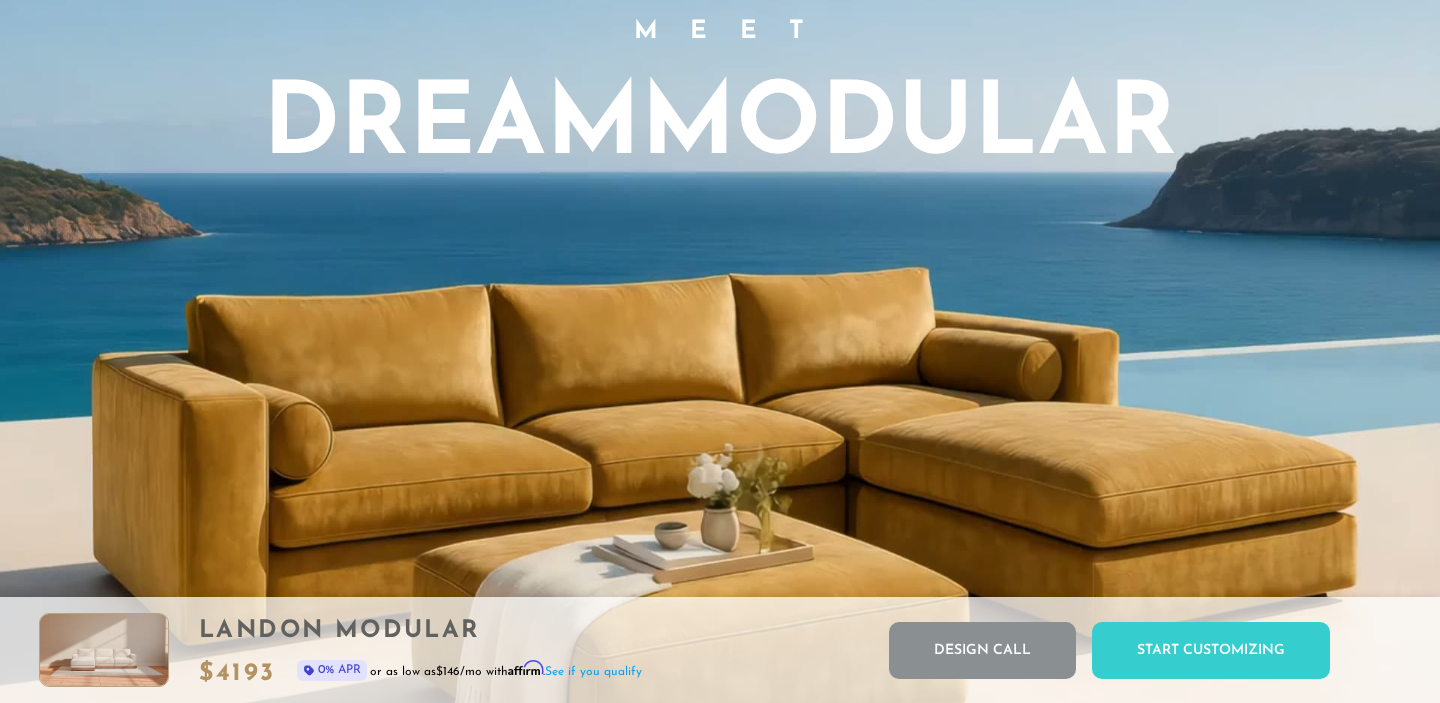 scroll, scrollTop: 1599, scrollLeft: 0, axis: vertical 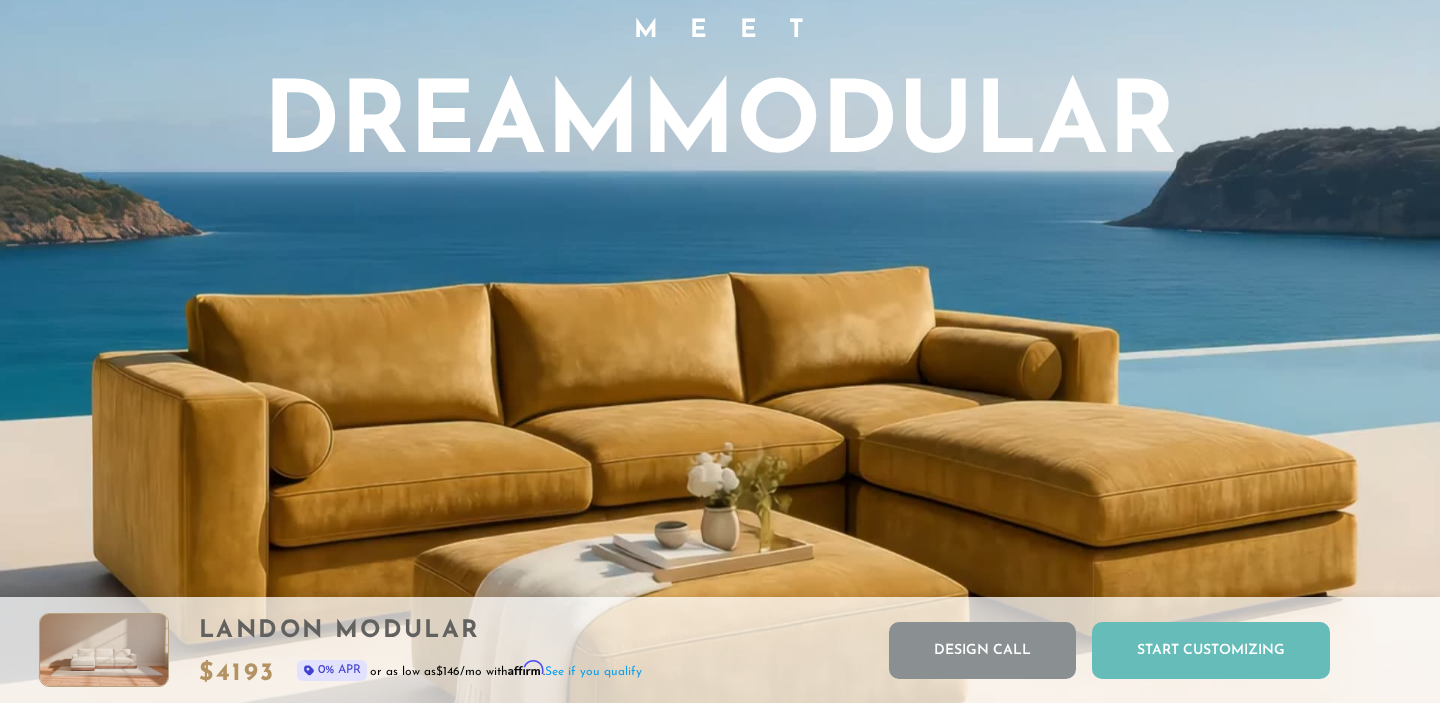 click on "Start Customizing" at bounding box center (1211, 650) 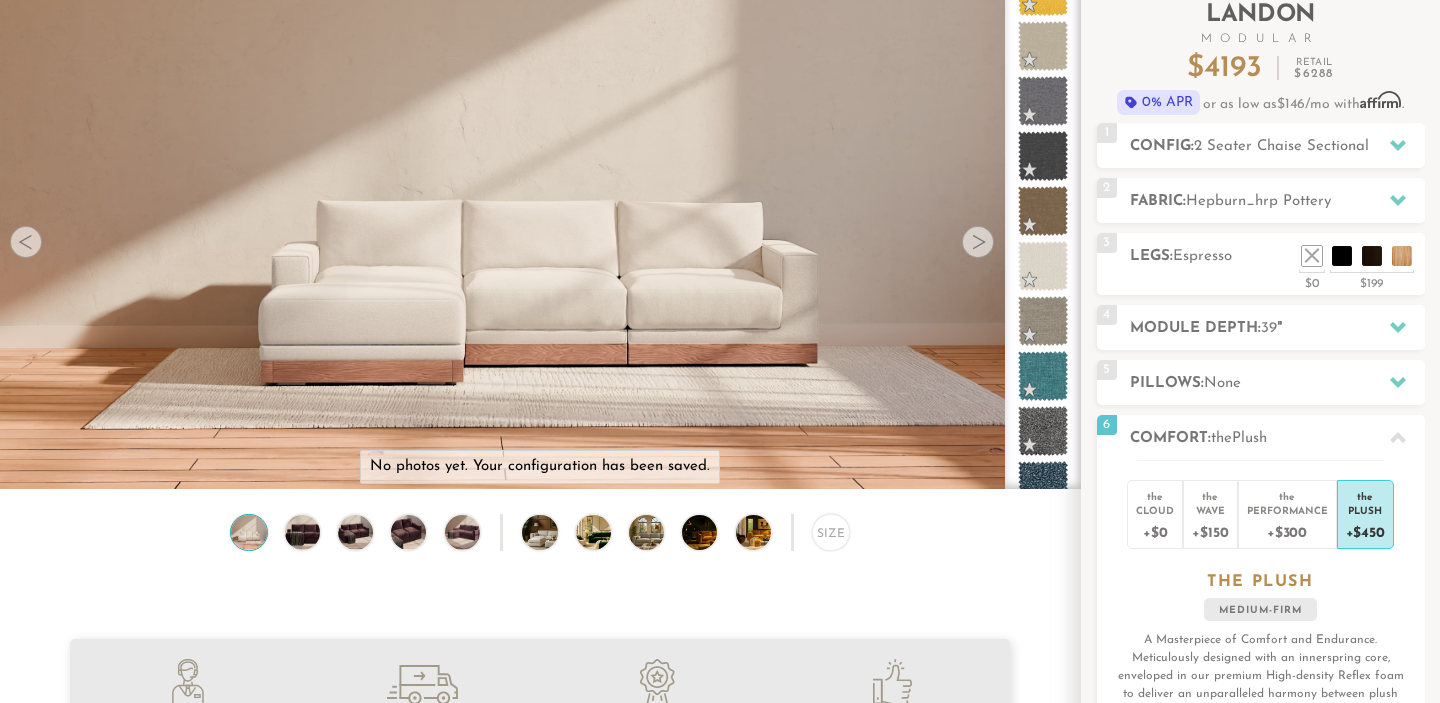 scroll, scrollTop: 0, scrollLeft: 0, axis: both 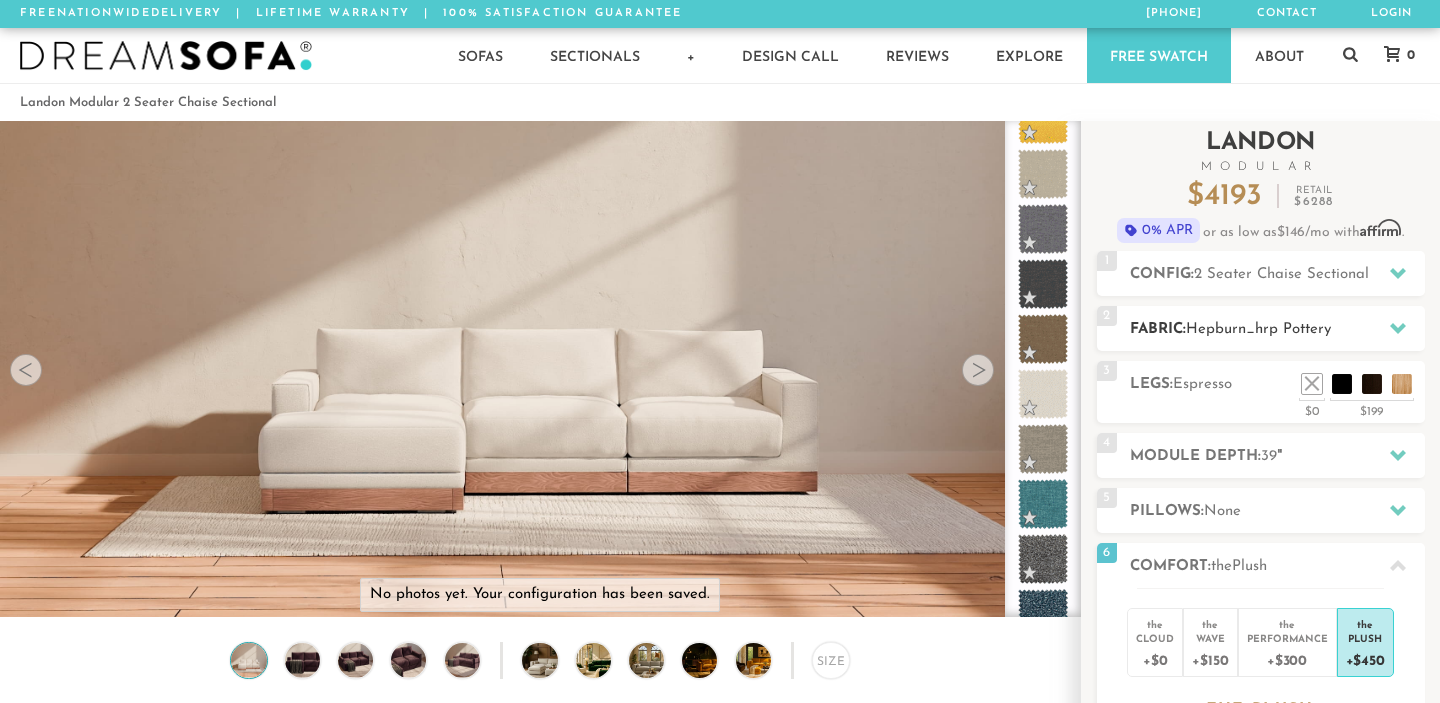 click on "Hepburn_hrp Pottery" at bounding box center [1258, 329] 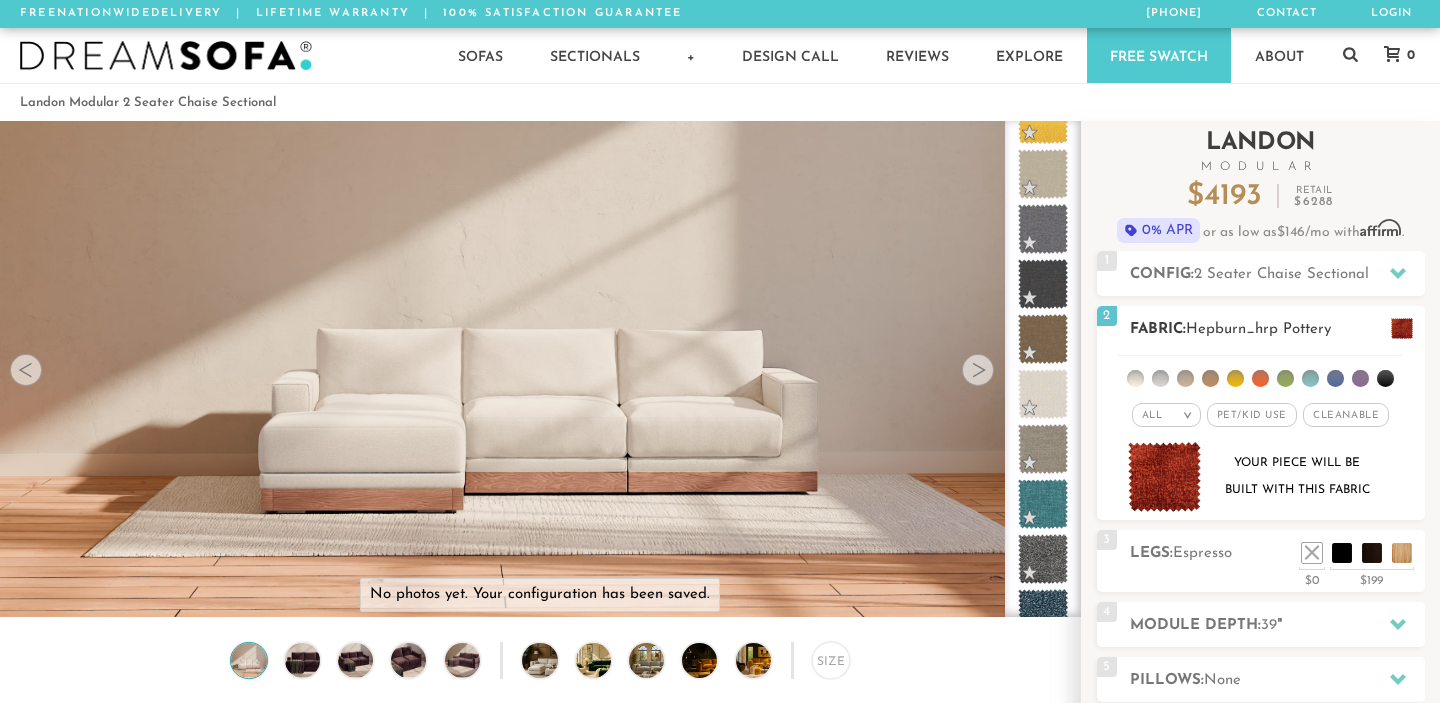 click on "All >" at bounding box center (1166, 415) 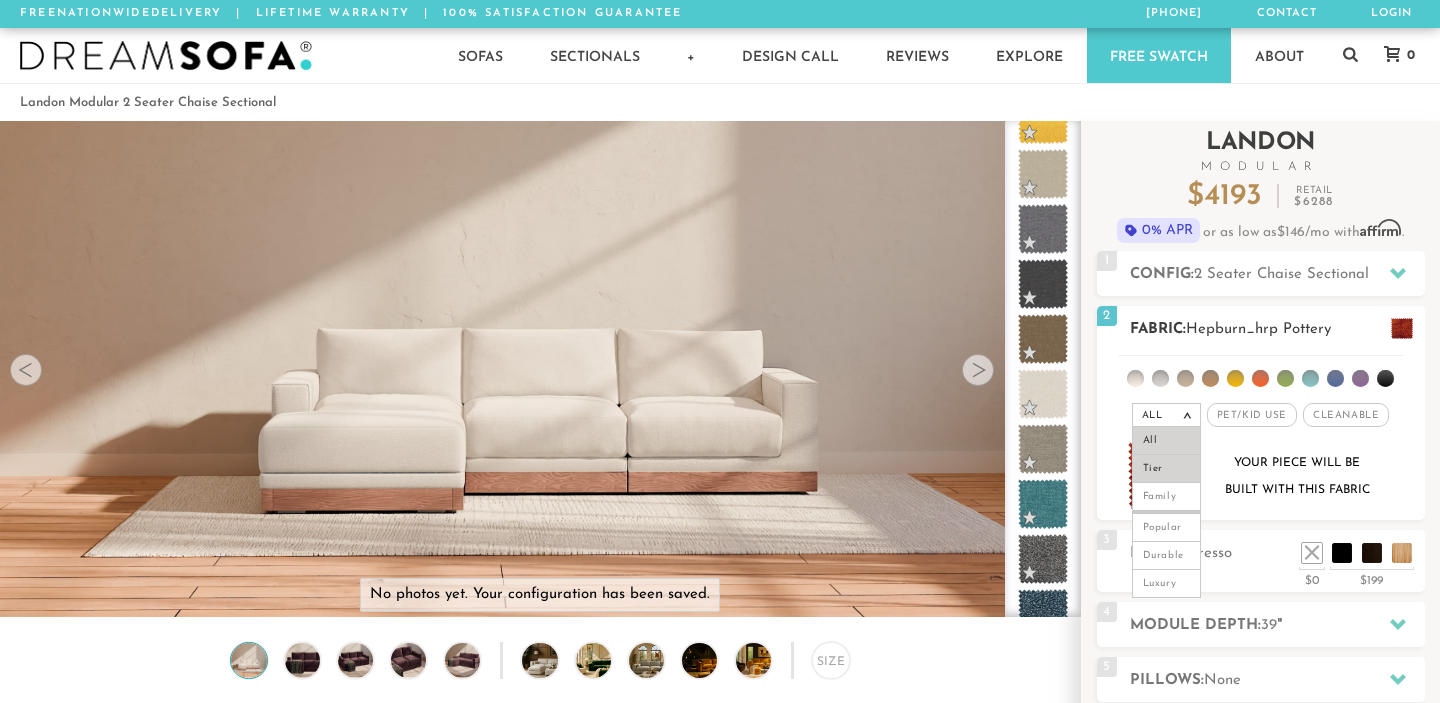 click on "Tier" at bounding box center [1166, 469] 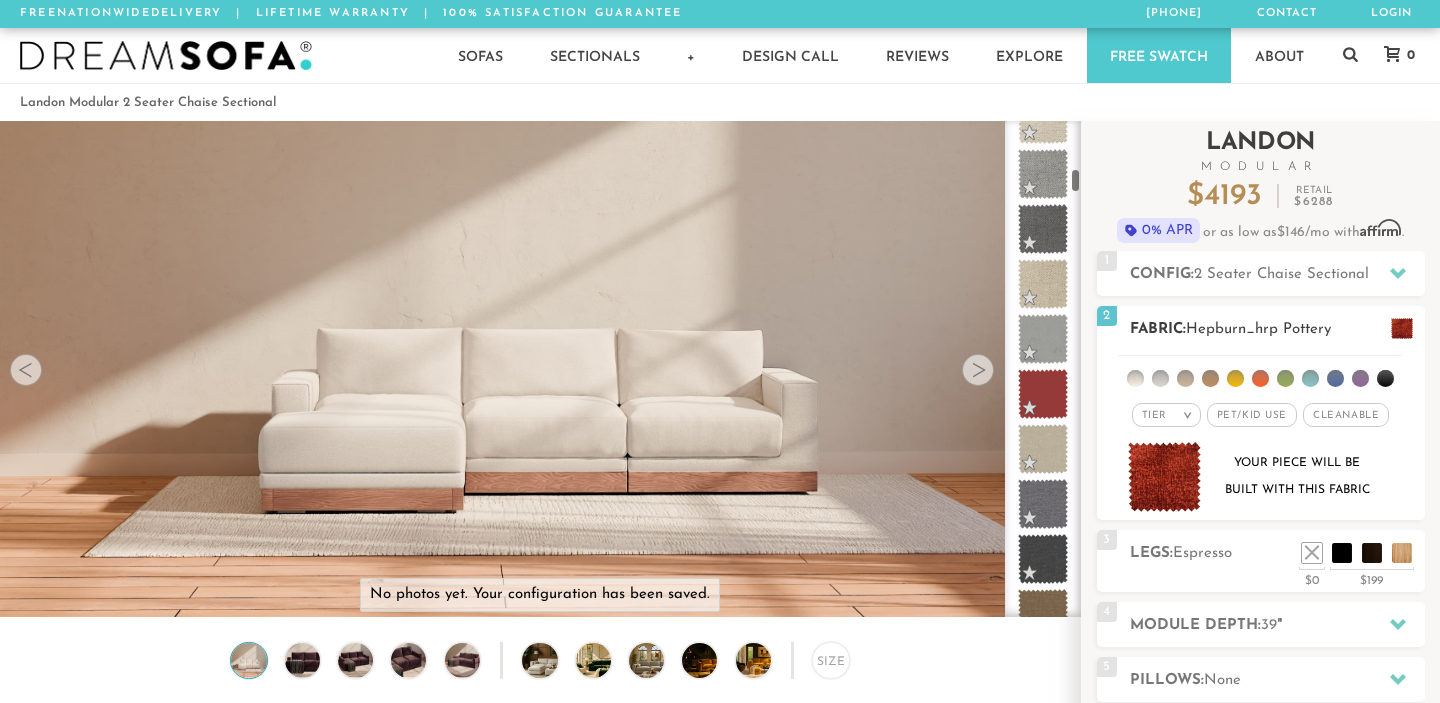 scroll, scrollTop: 0, scrollLeft: 0, axis: both 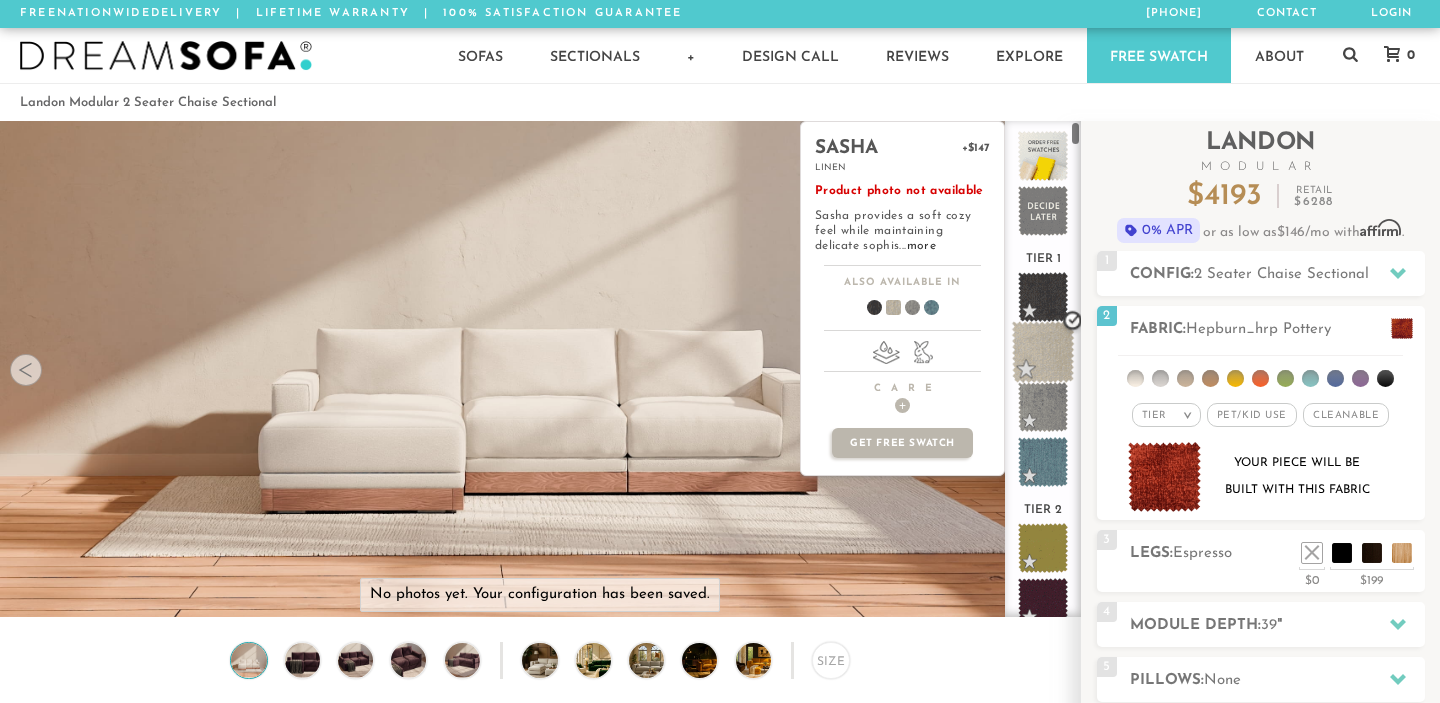 click at bounding box center [1043, 352] 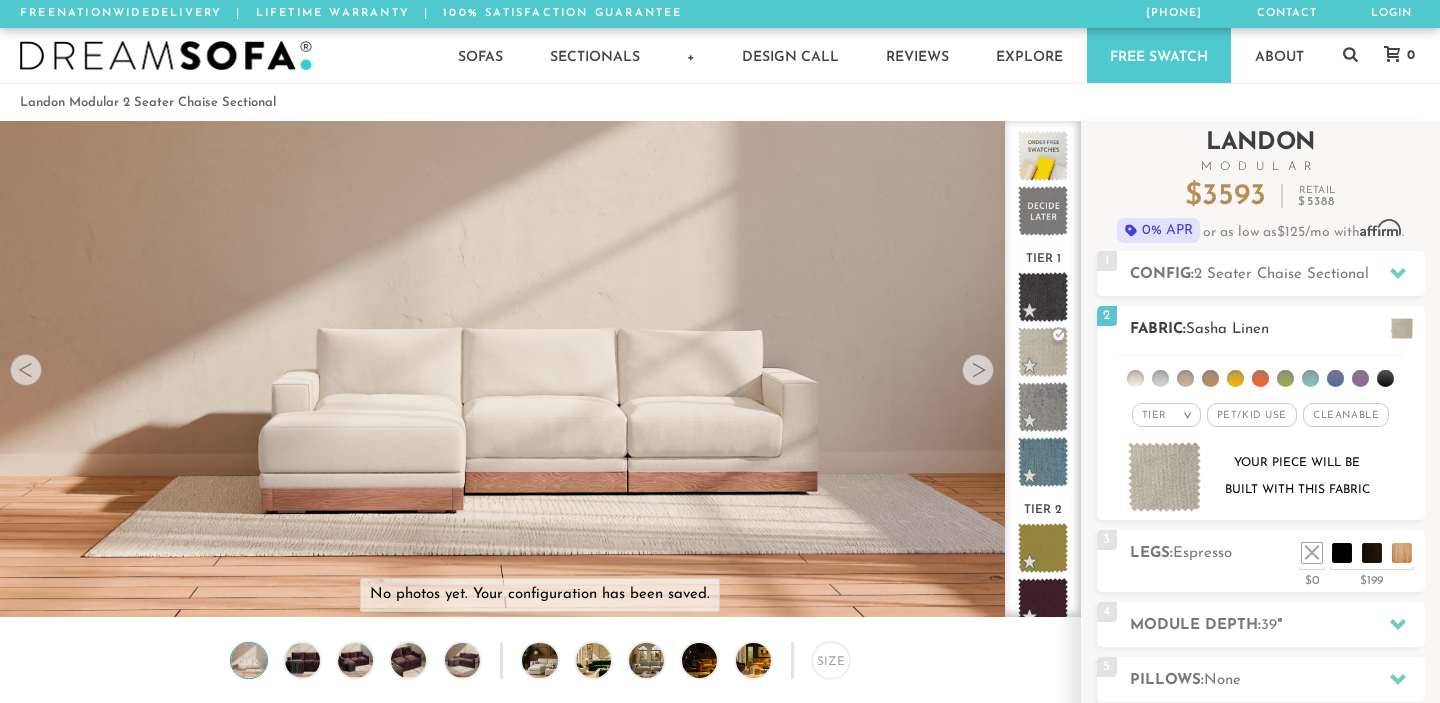 click at bounding box center (1135, 378) 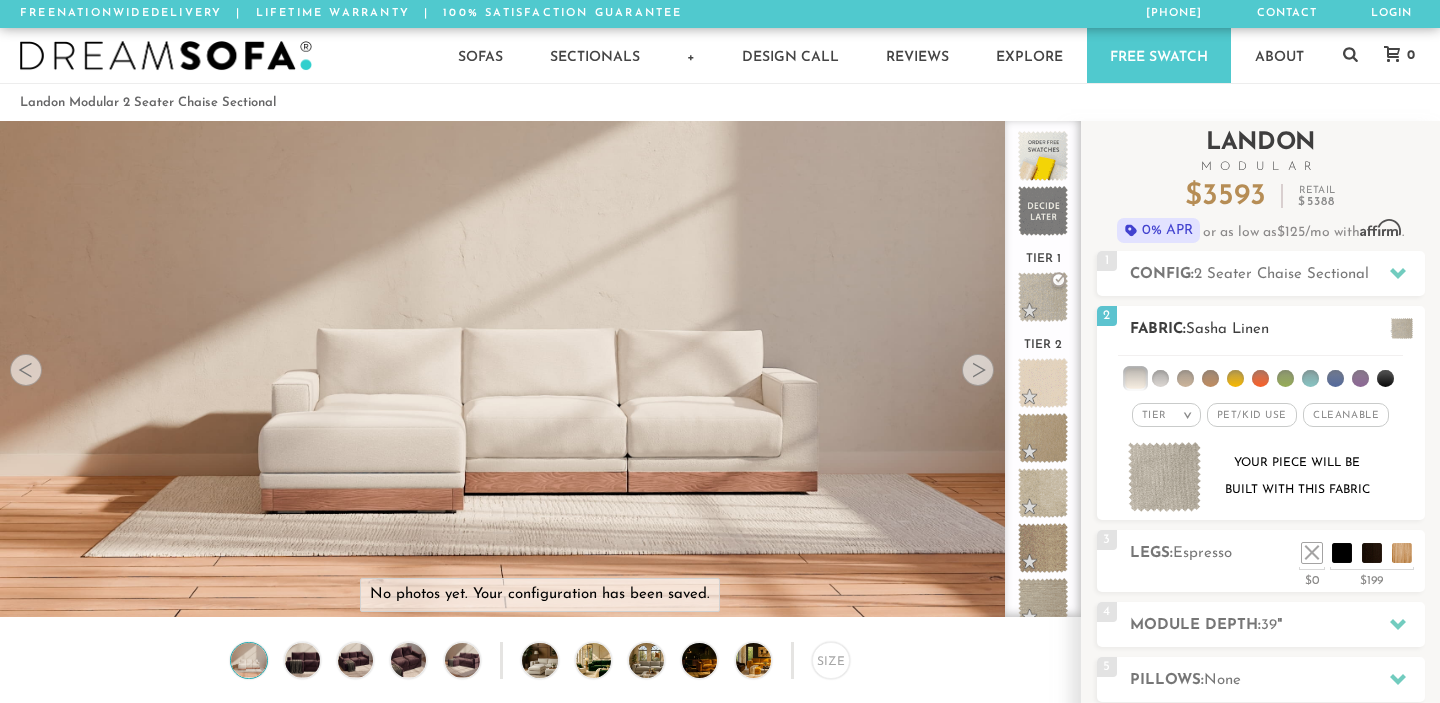 click at bounding box center [1160, 378] 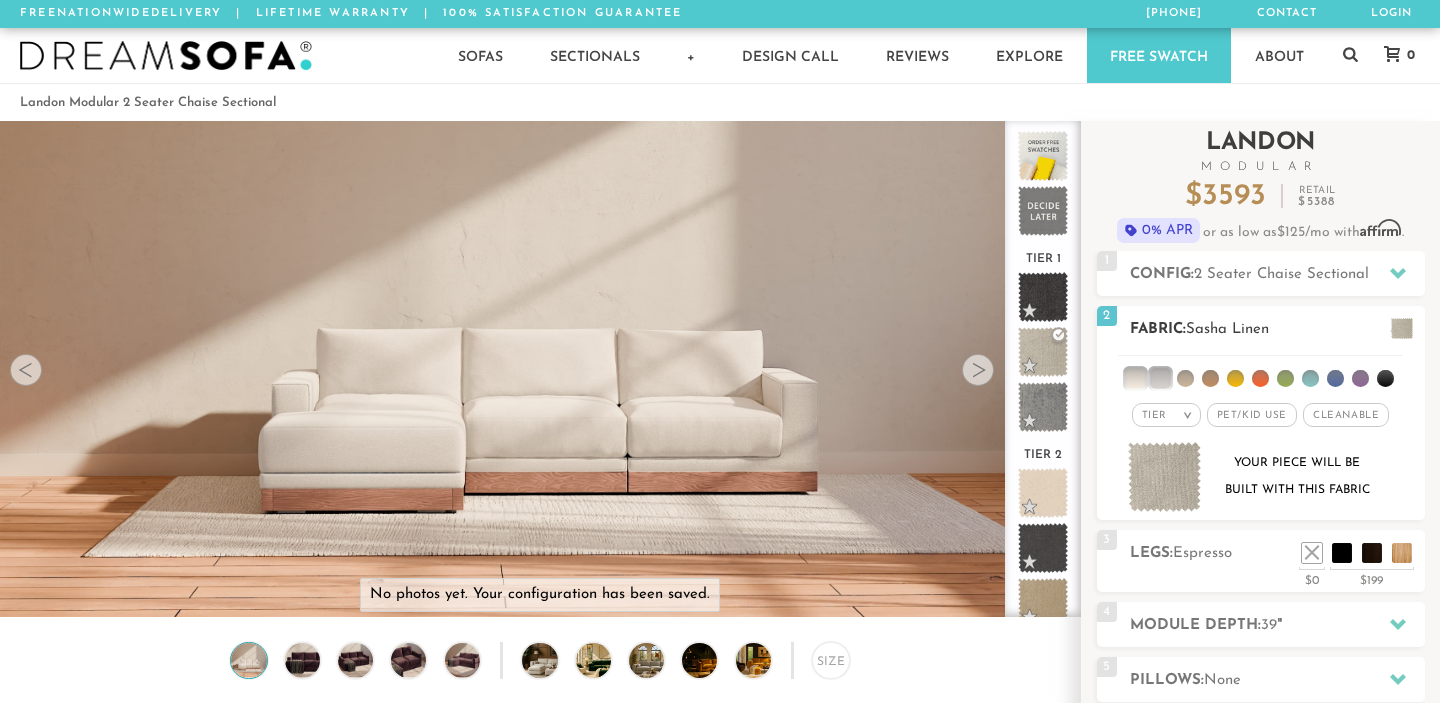 click at bounding box center (1160, 378) 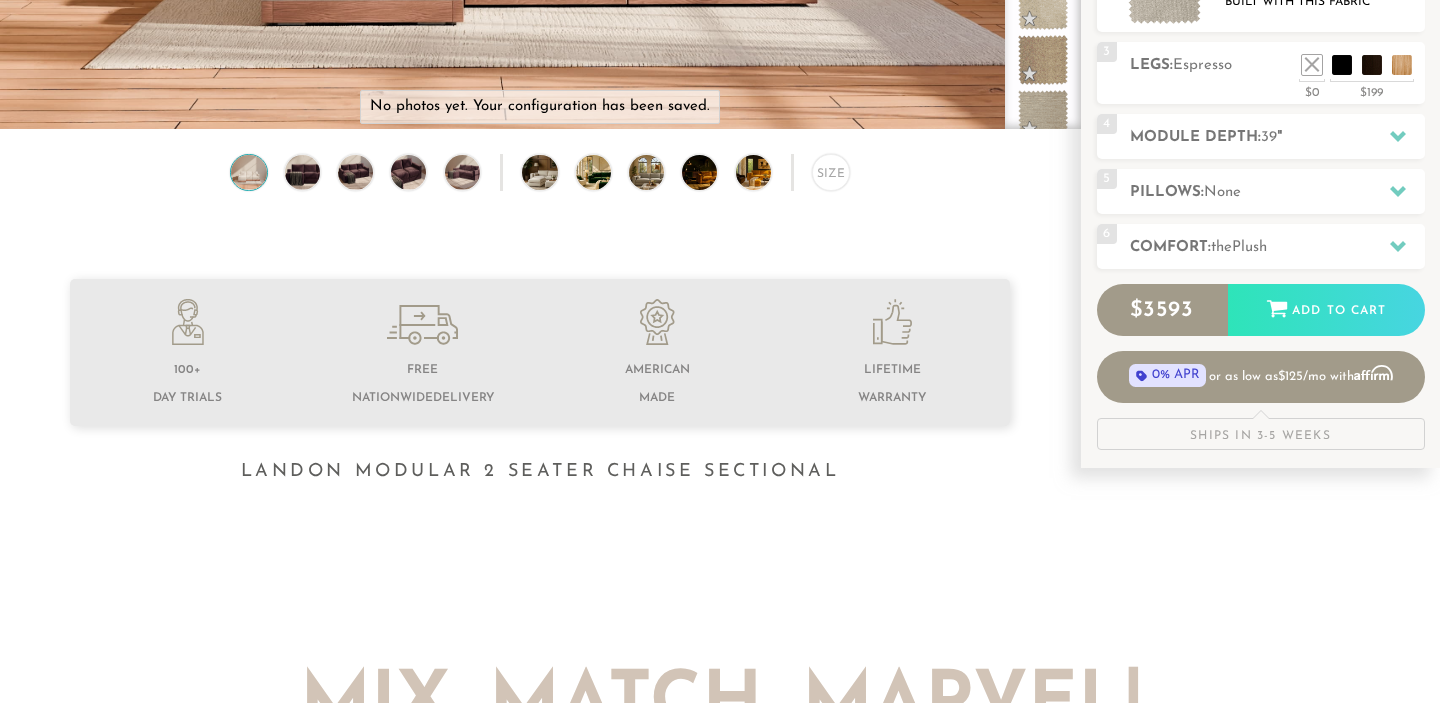 scroll, scrollTop: 464, scrollLeft: 0, axis: vertical 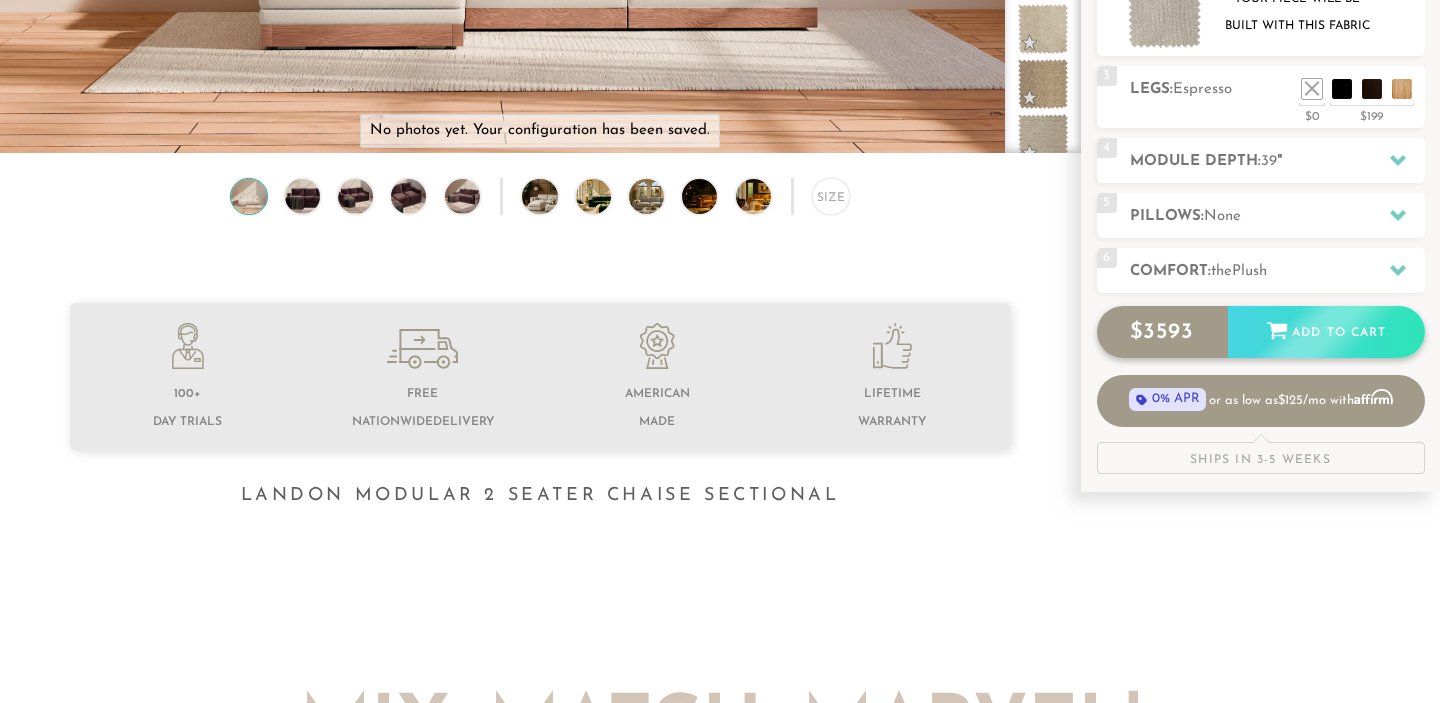 click on "Add to Cart" at bounding box center (1326, 333) 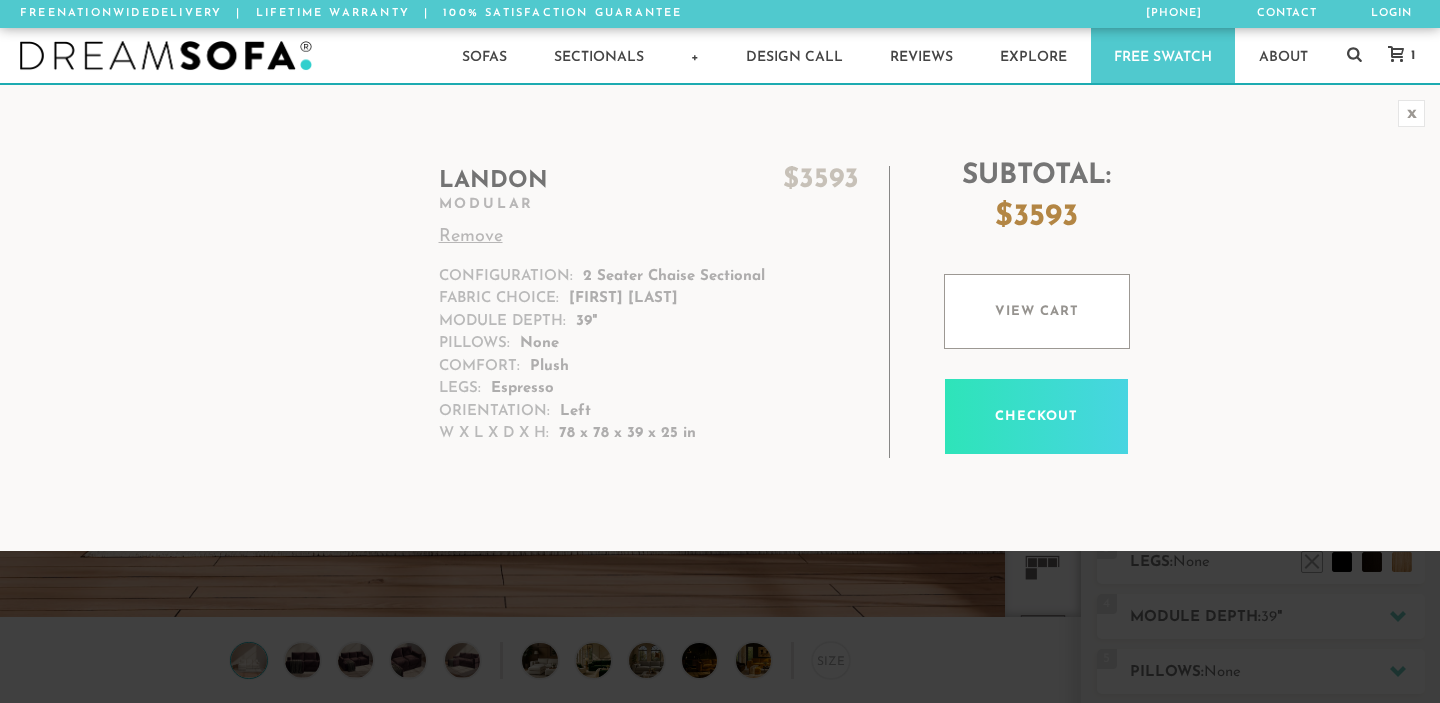 scroll, scrollTop: 0, scrollLeft: 0, axis: both 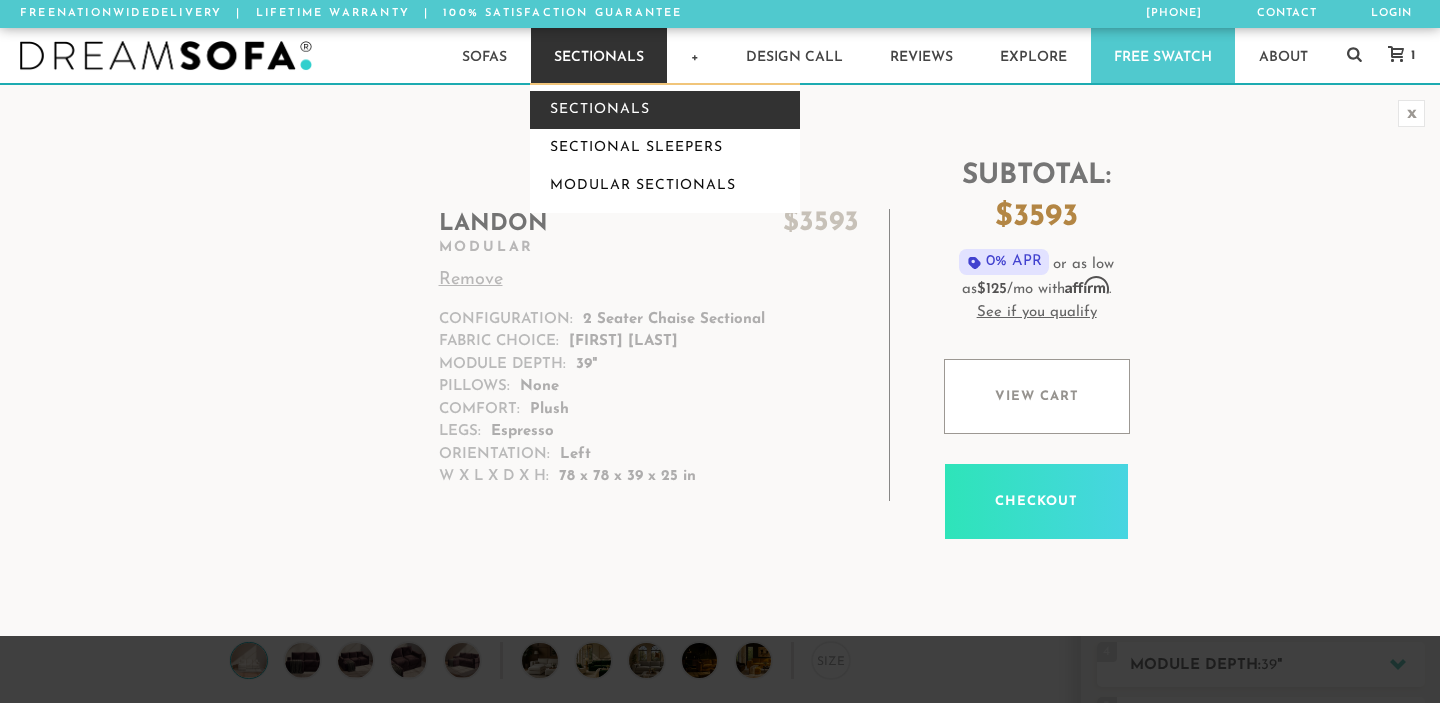 click on "Sectionals" at bounding box center (665, 110) 